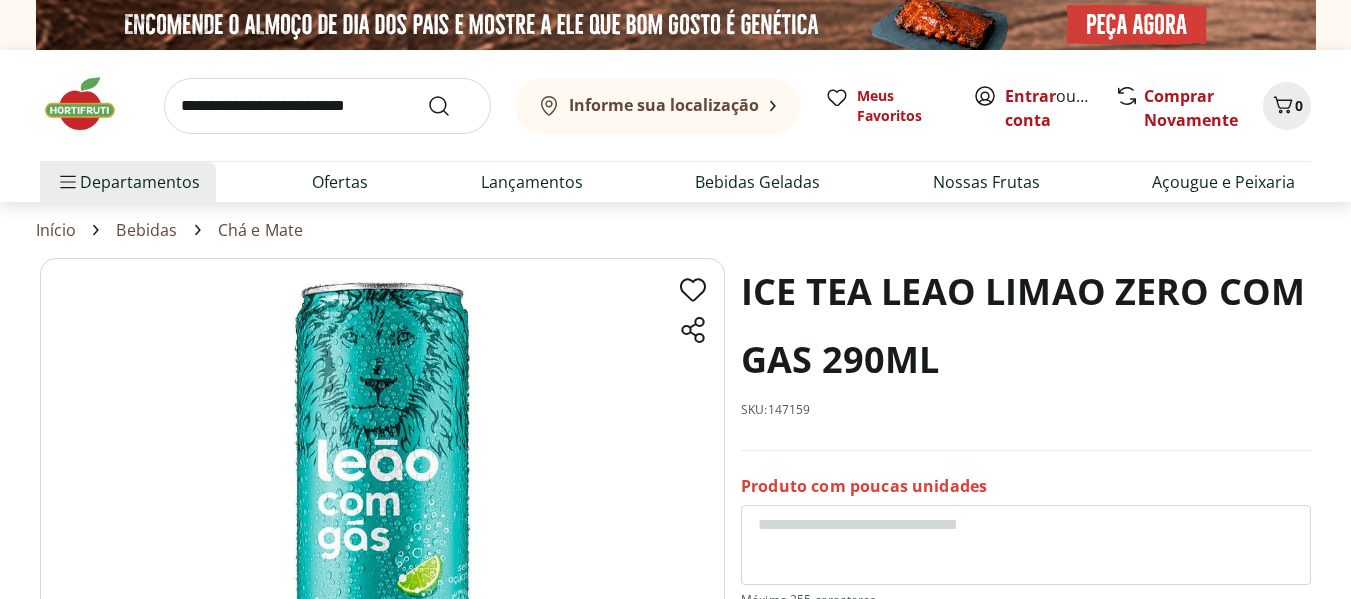 scroll, scrollTop: 0, scrollLeft: 0, axis: both 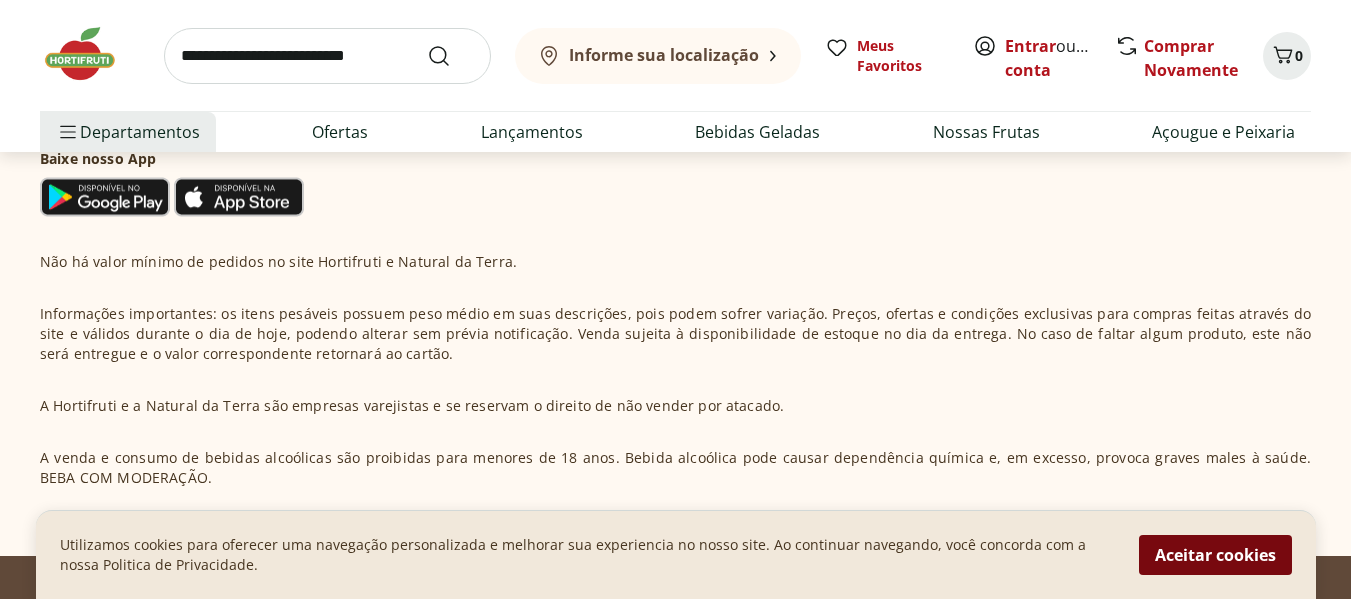 click on "Aceitar cookies" at bounding box center [1215, 555] 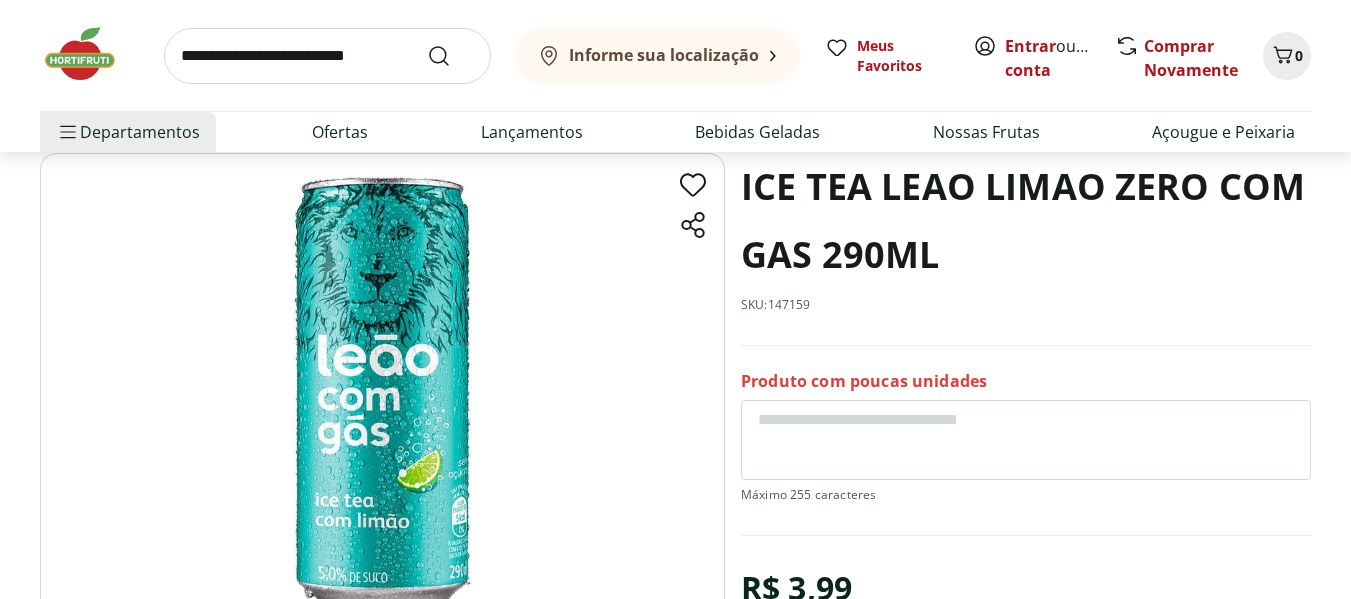 scroll, scrollTop: 0, scrollLeft: 0, axis: both 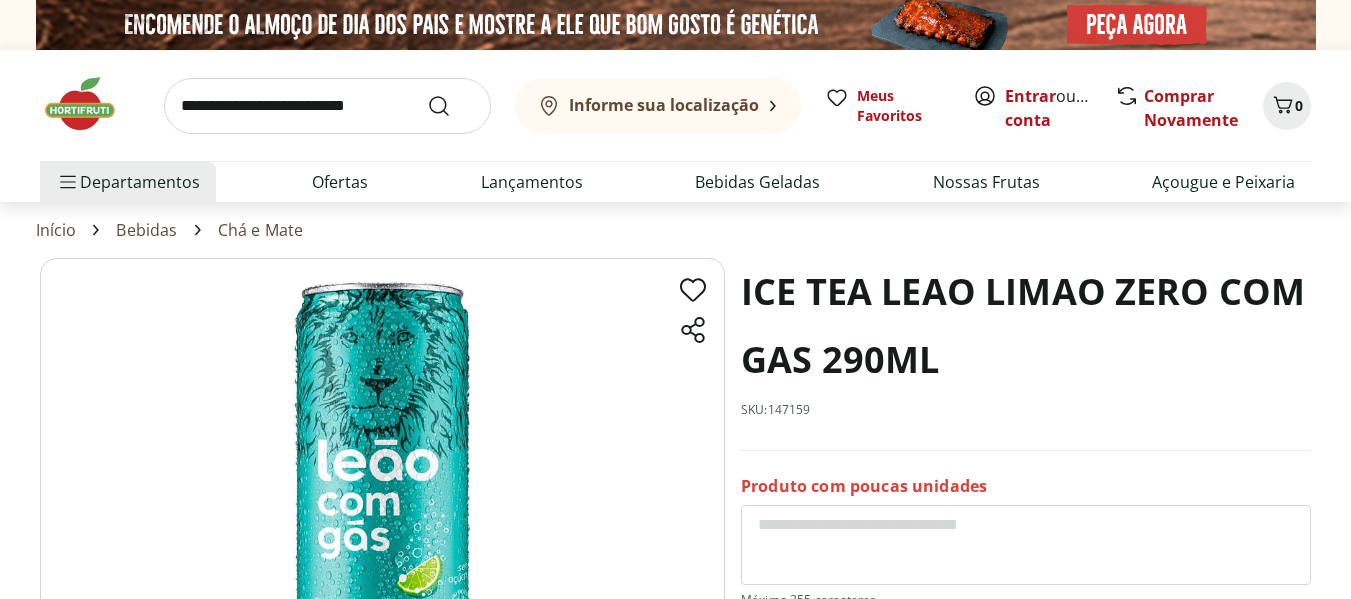 click on "Informe sua localização" at bounding box center [664, 105] 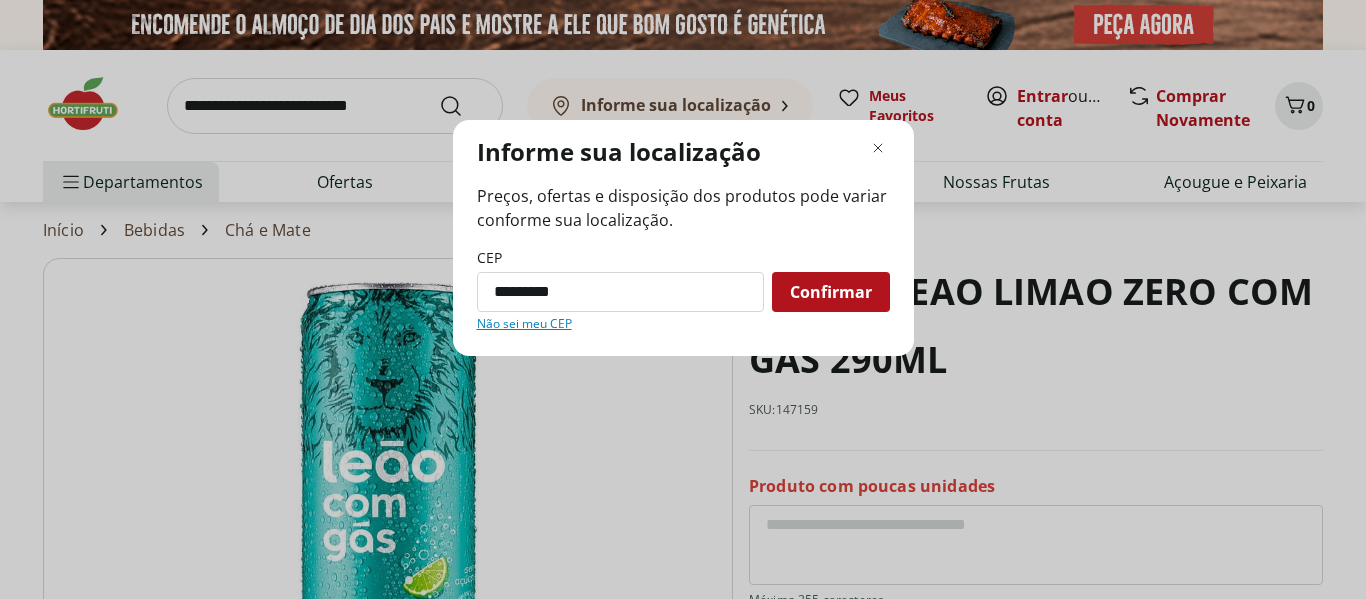 click on "Confirmar" at bounding box center (831, 292) 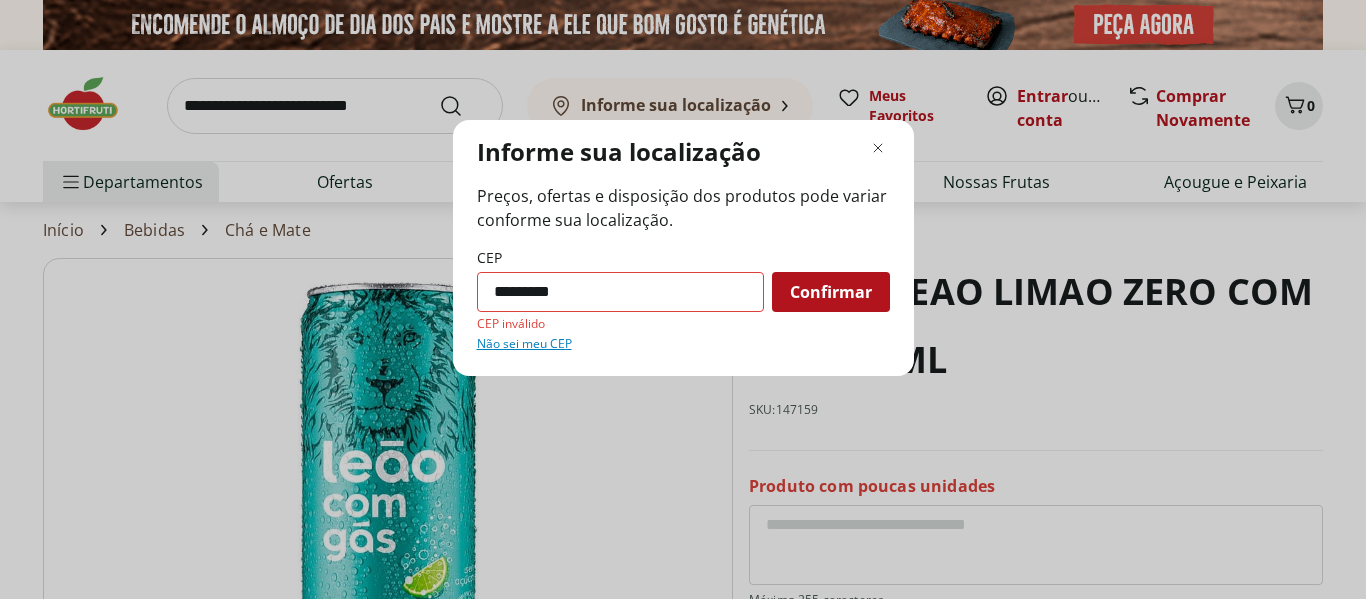 click on "*********" at bounding box center (620, 292) 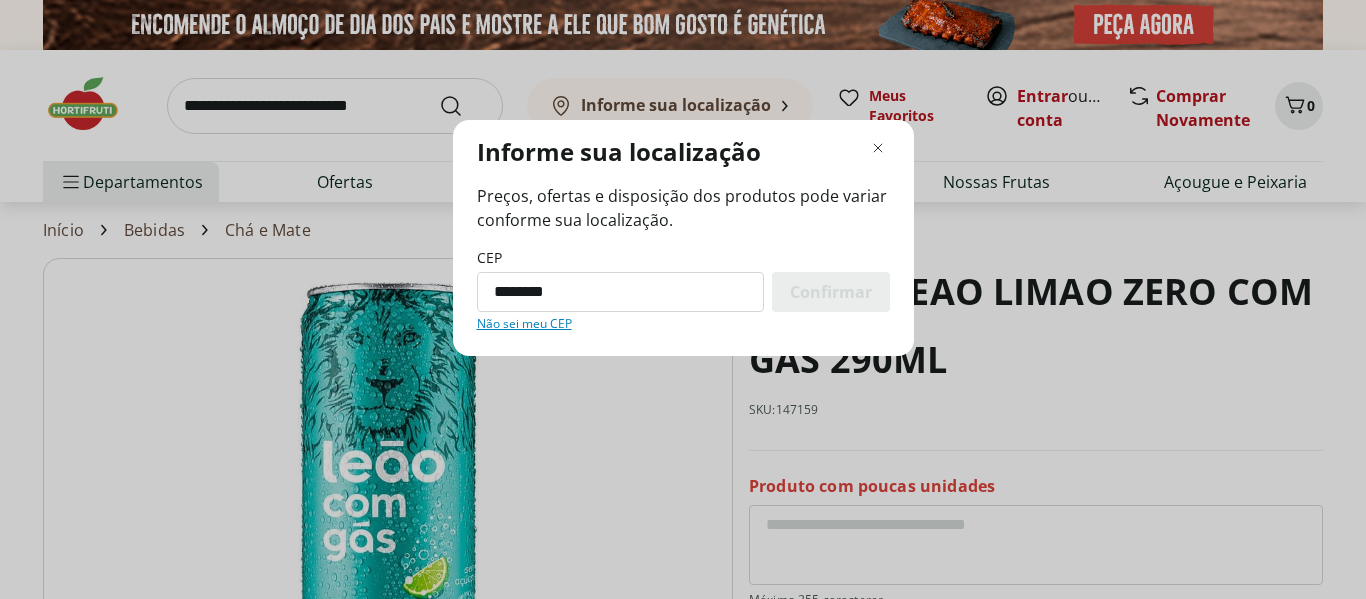 type on "*********" 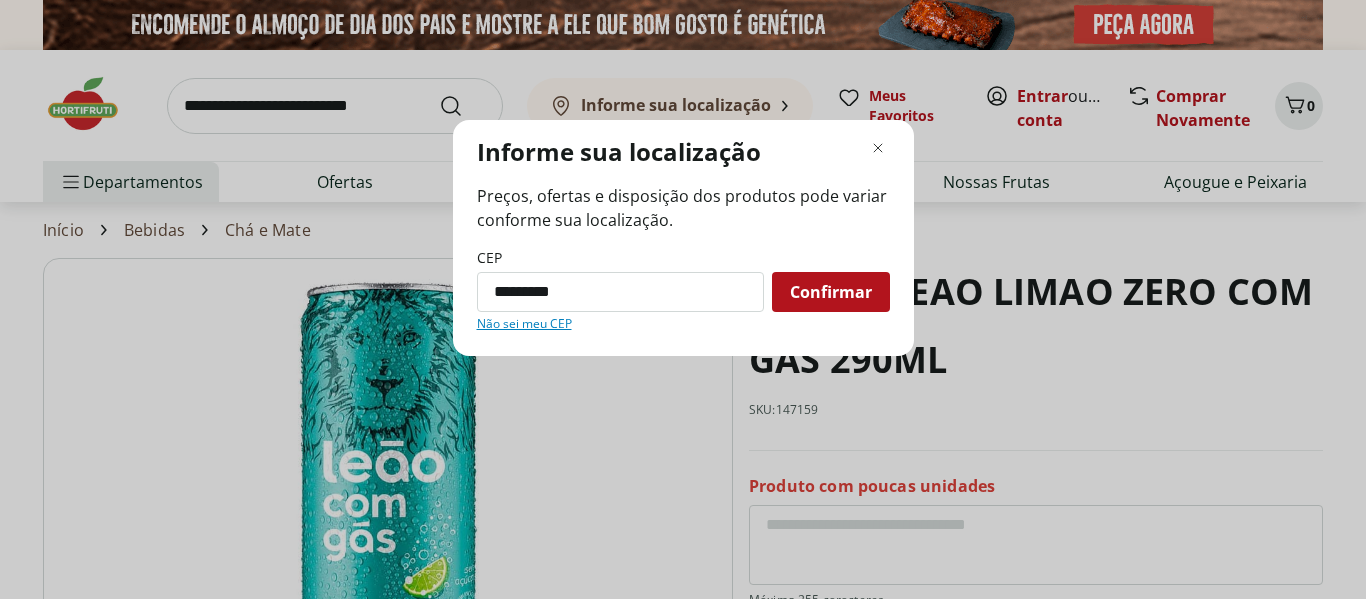 drag, startPoint x: 601, startPoint y: 291, endPoint x: 286, endPoint y: 242, distance: 318.78833 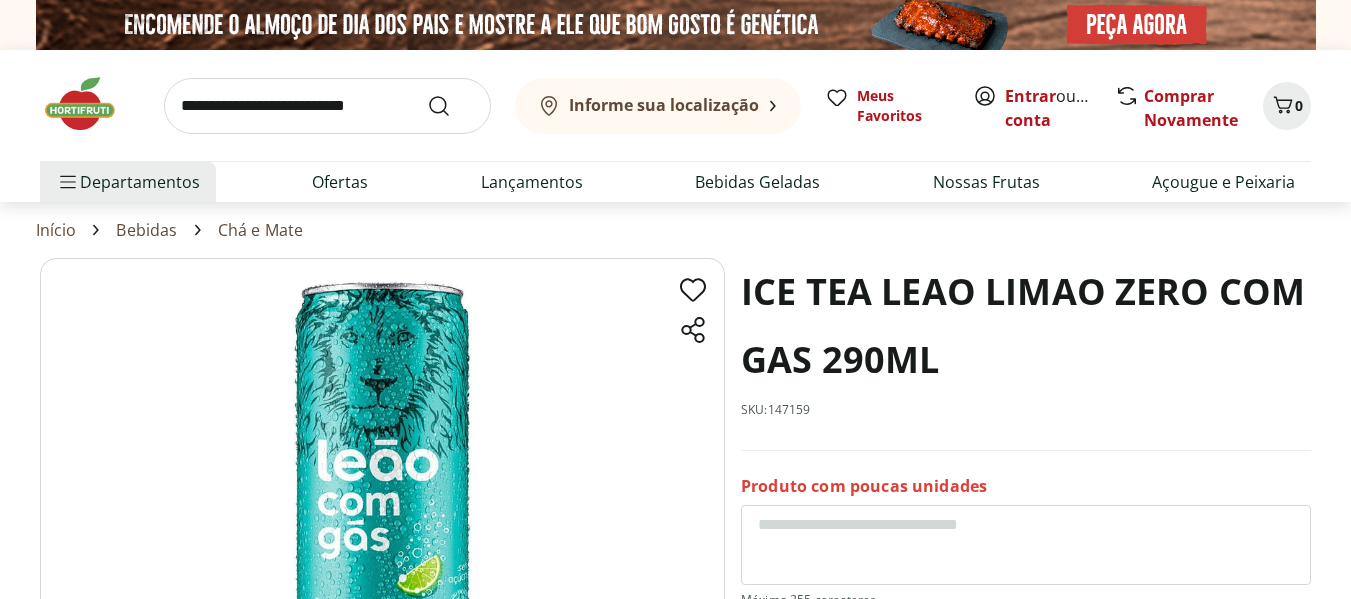 click on "Informe sua localização" at bounding box center [664, 105] 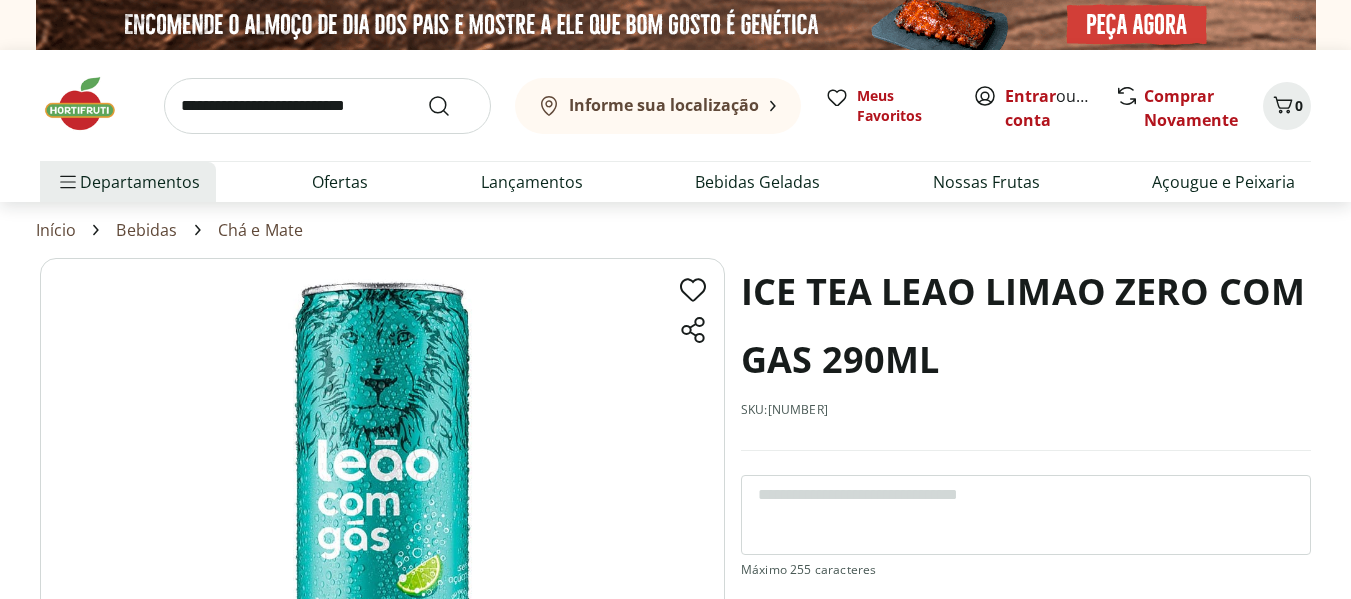 scroll, scrollTop: 0, scrollLeft: 0, axis: both 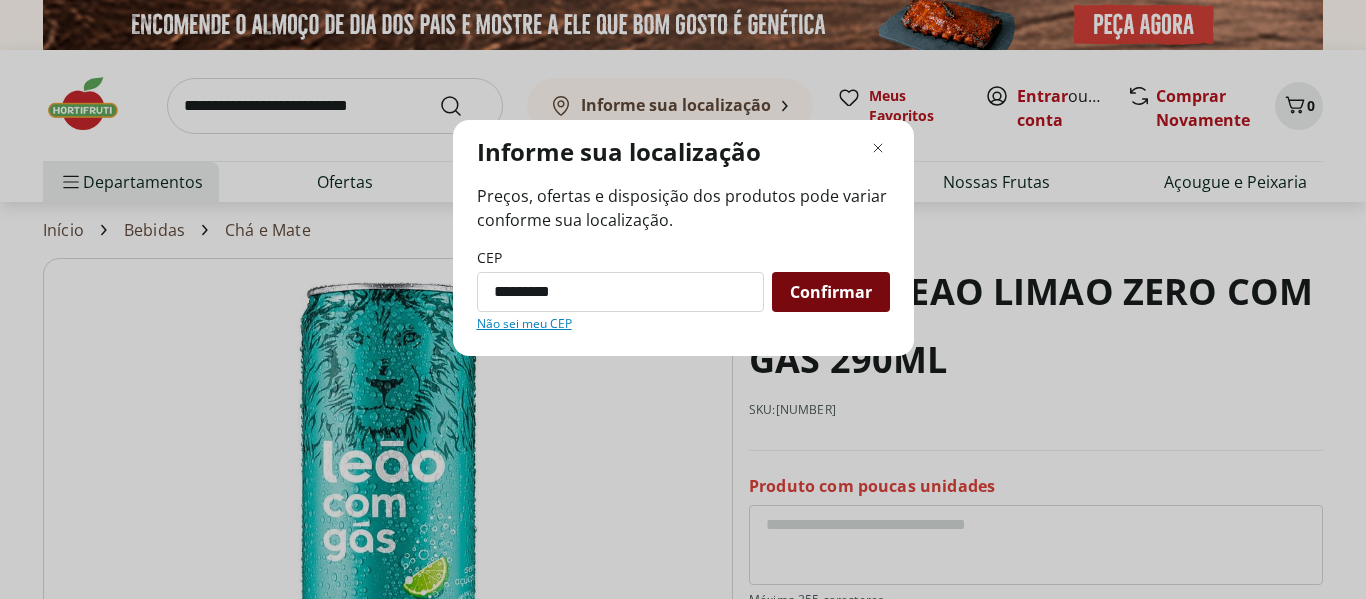 type on "*********" 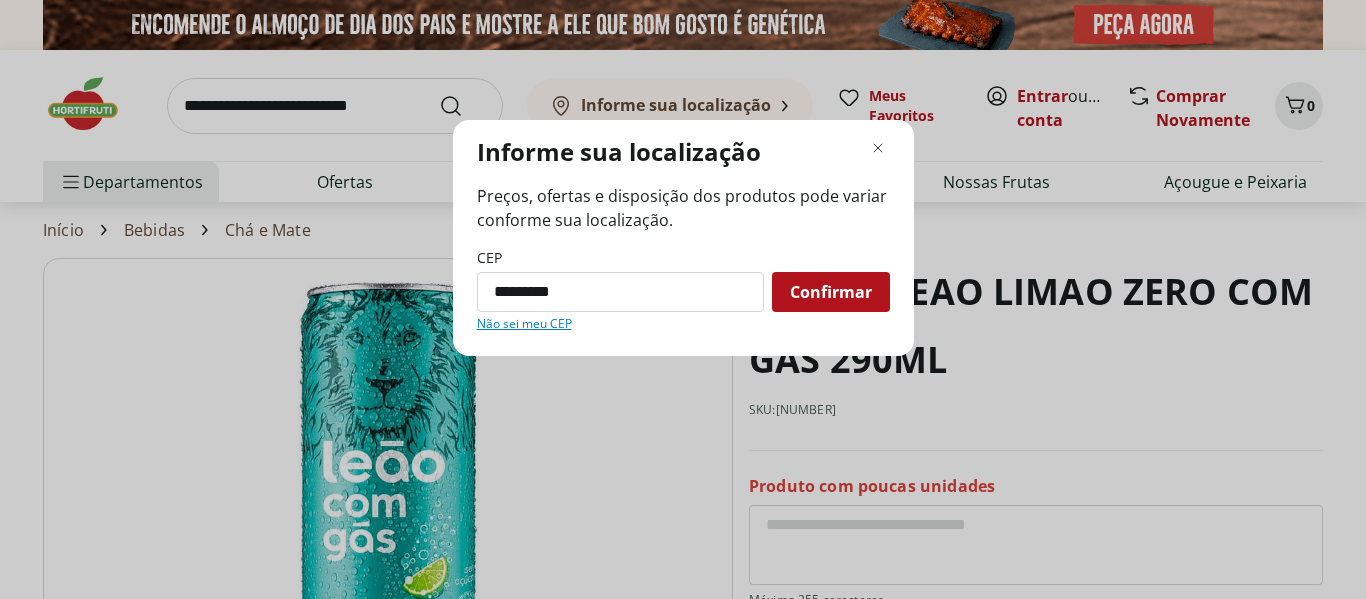 click on "Confirmar" at bounding box center (831, 292) 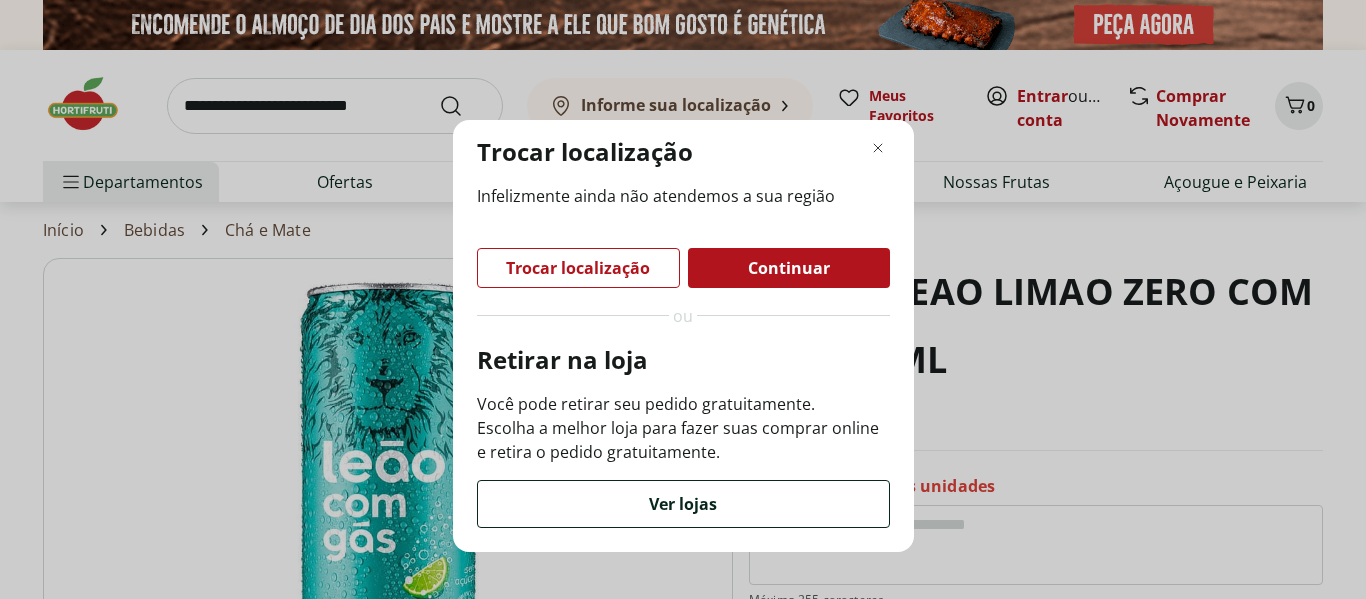 click on "Ver lojas" at bounding box center (683, 504) 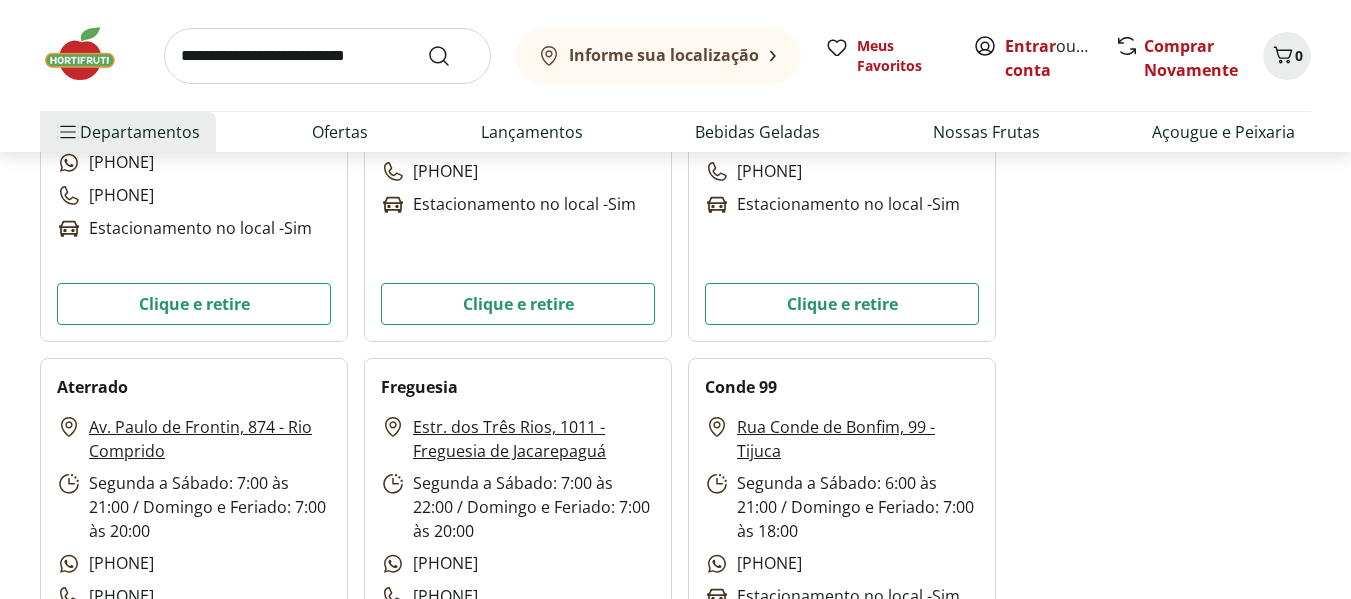 scroll, scrollTop: 6300, scrollLeft: 0, axis: vertical 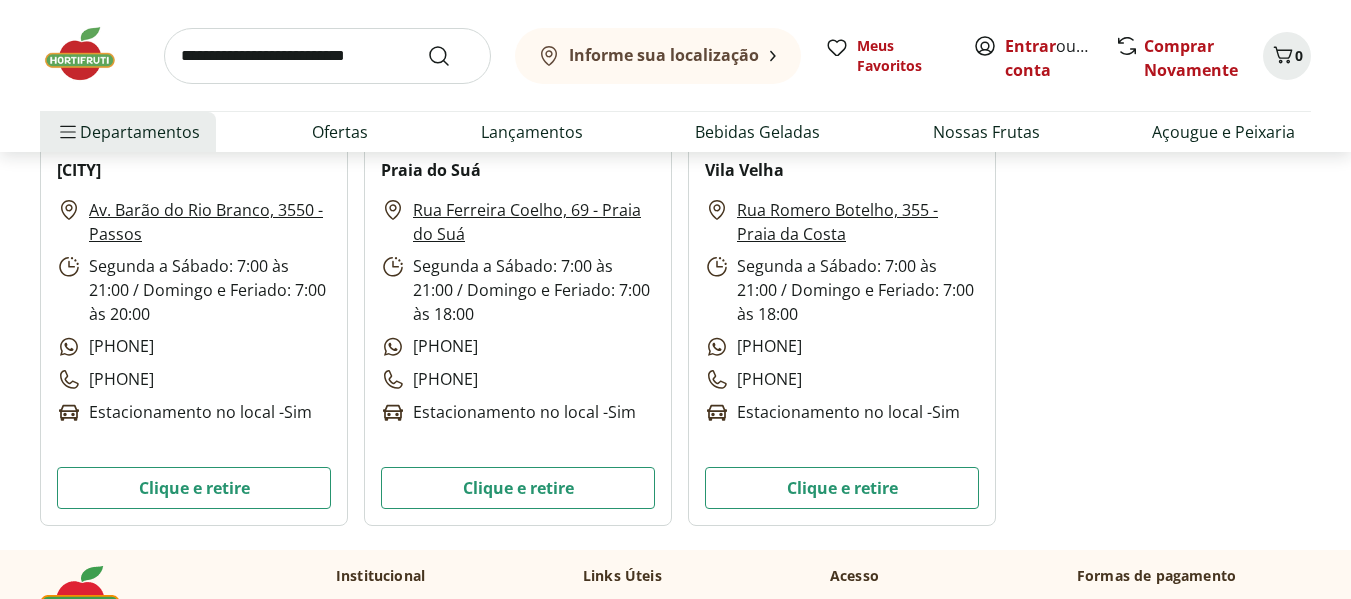 click on "Praia do Suá" at bounding box center (431, 170) 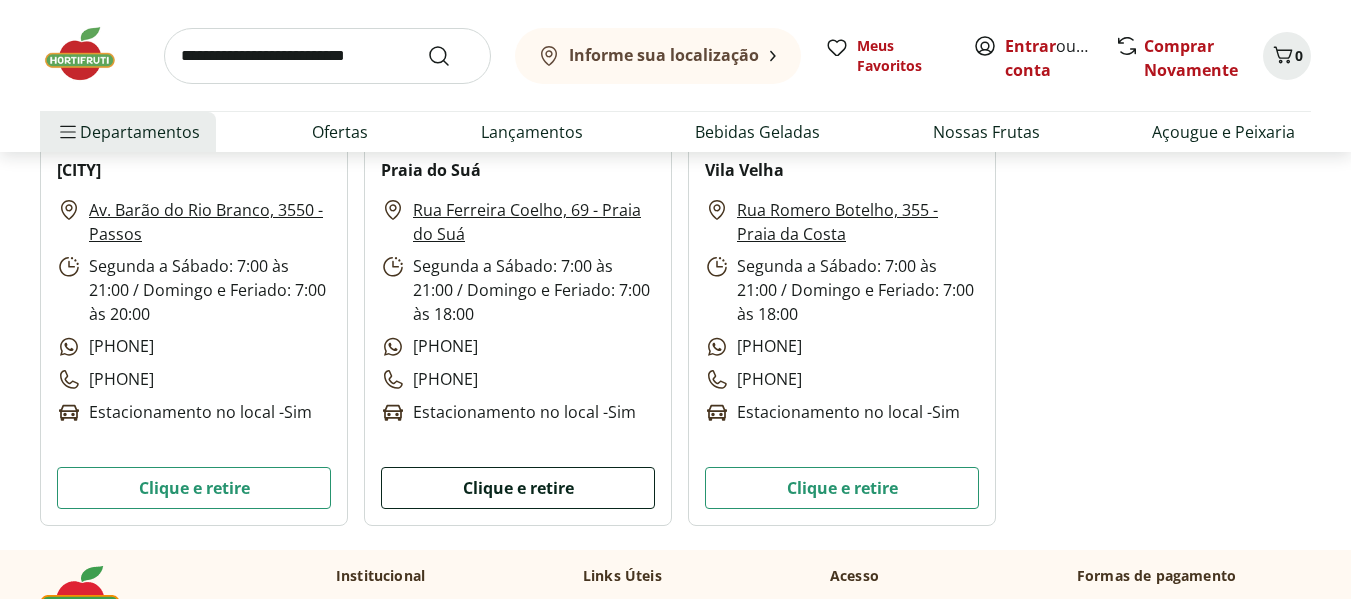 click on "Clique e retire" at bounding box center (518, 488) 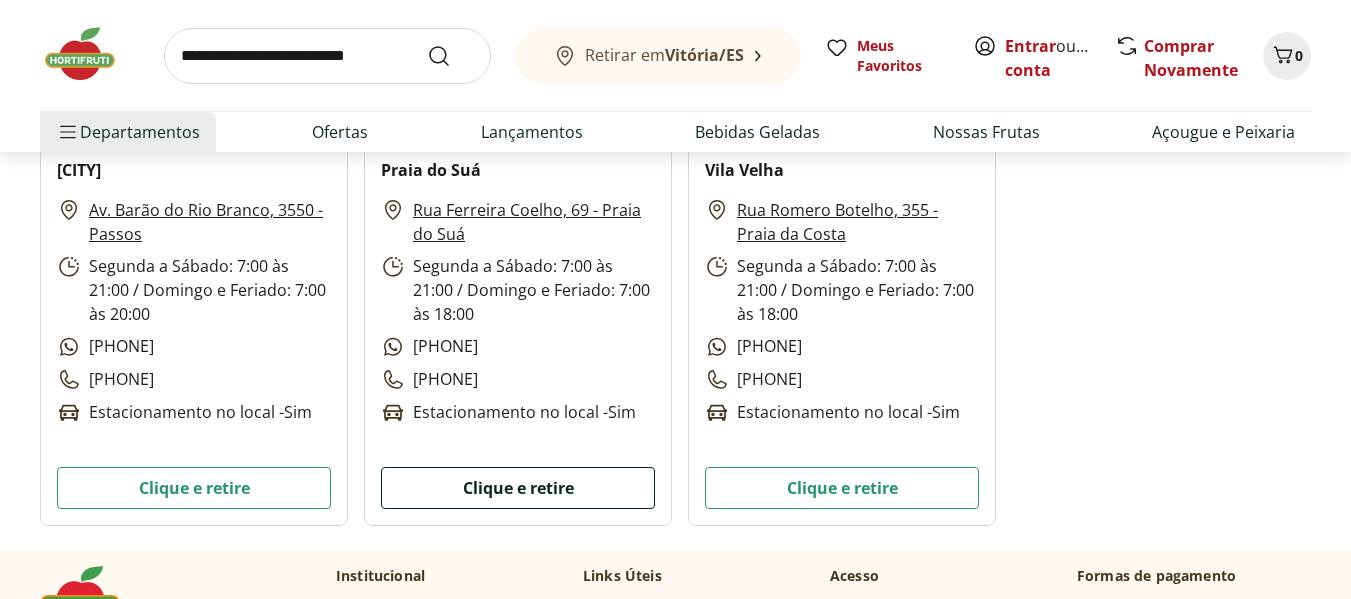 click on "Clique e retire" at bounding box center (518, 488) 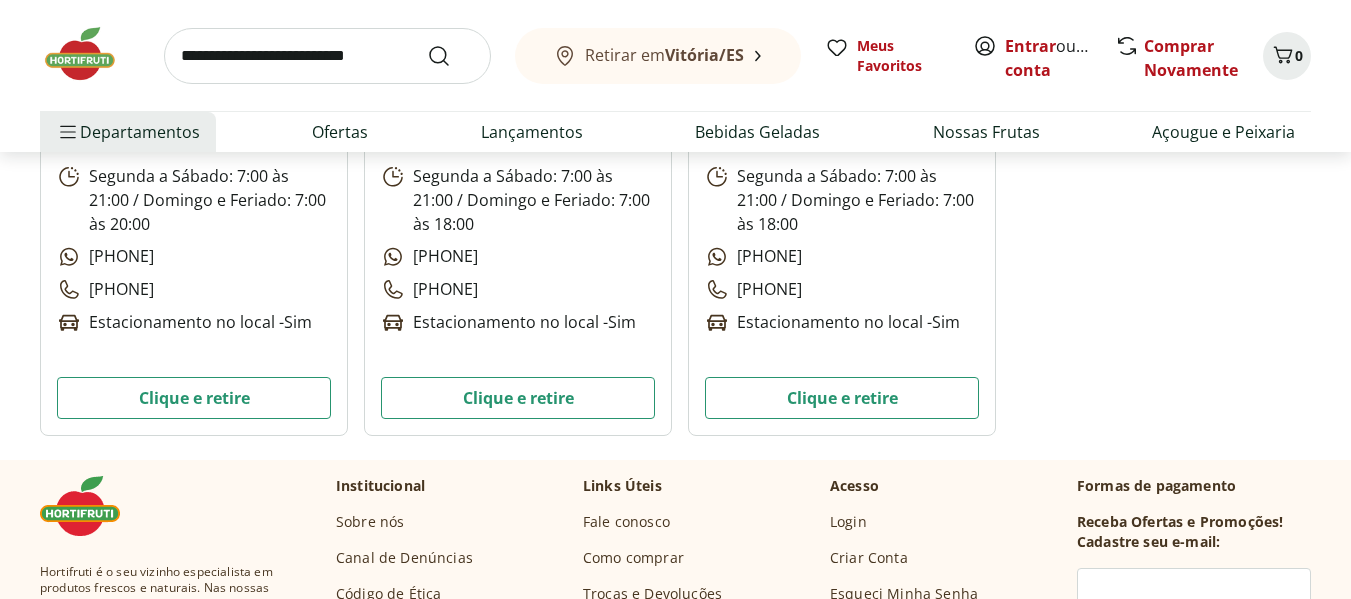 scroll, scrollTop: 8201, scrollLeft: 0, axis: vertical 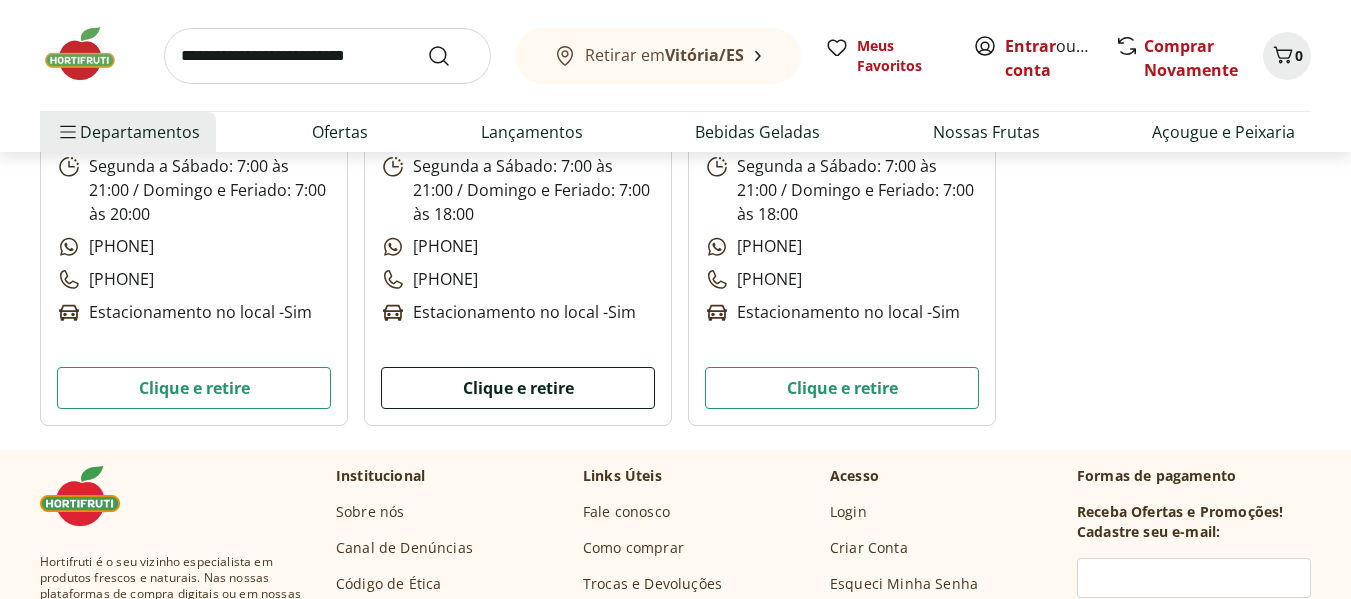 click on "Clique e retire" at bounding box center (518, 388) 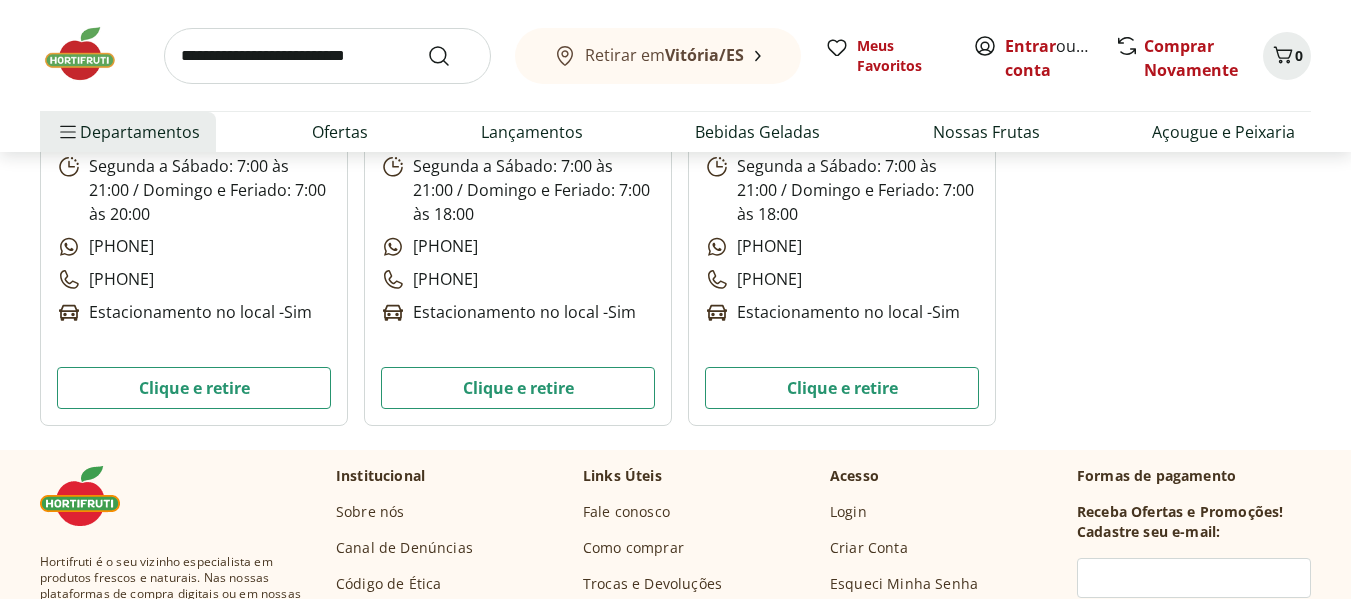 click on "Vitória/ES" at bounding box center [704, 55] 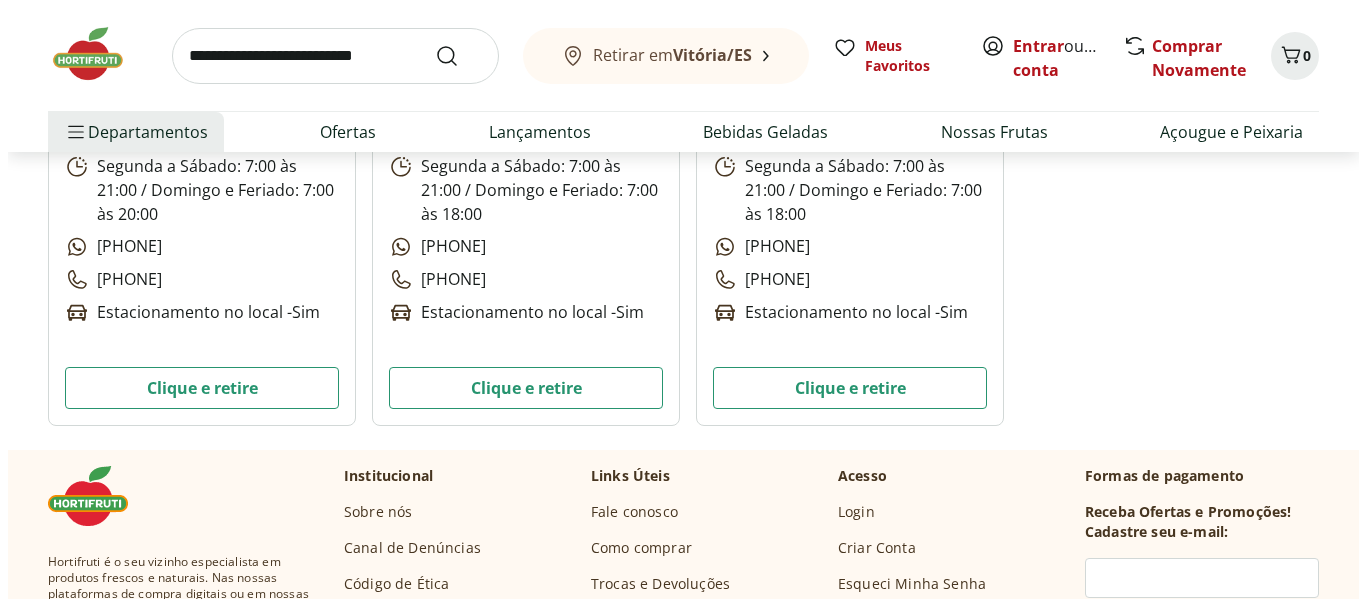 scroll, scrollTop: 6196, scrollLeft: 0, axis: vertical 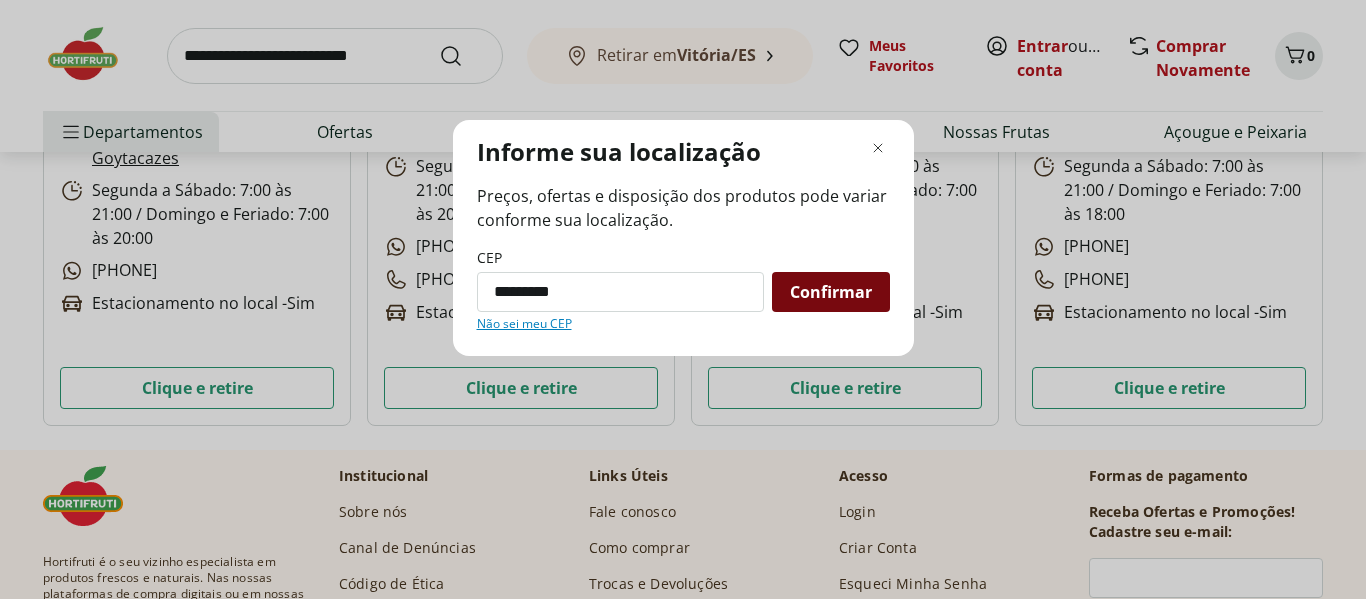type on "*********" 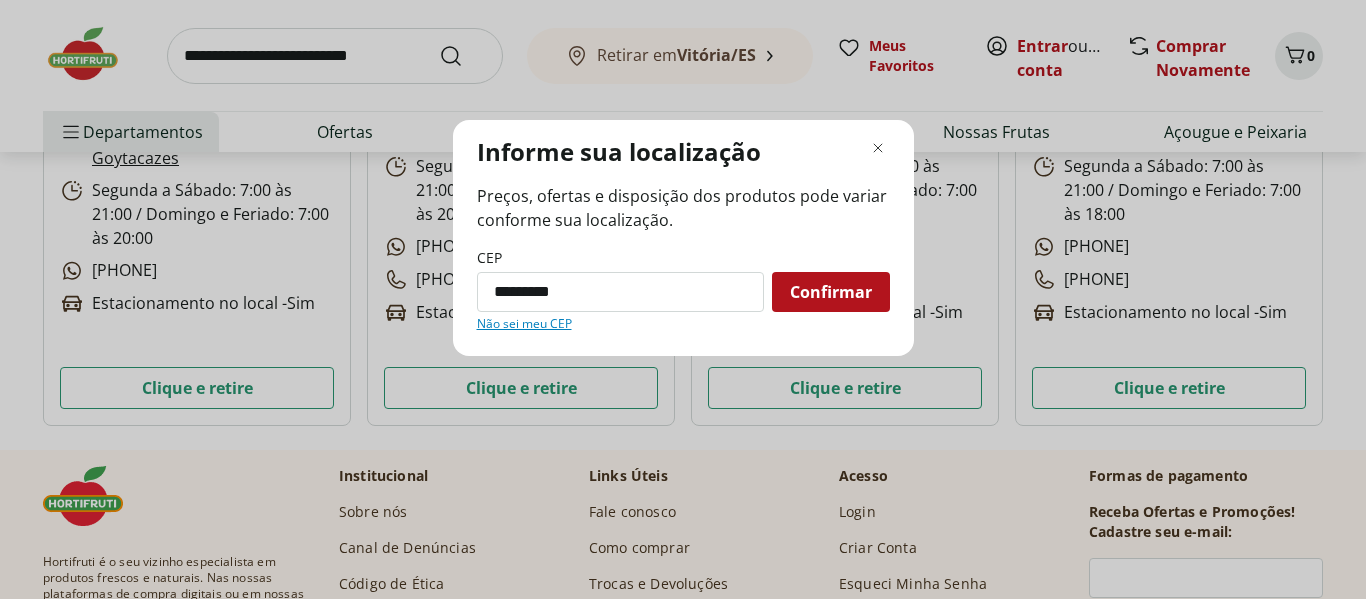 click on "Confirmar" at bounding box center [831, 292] 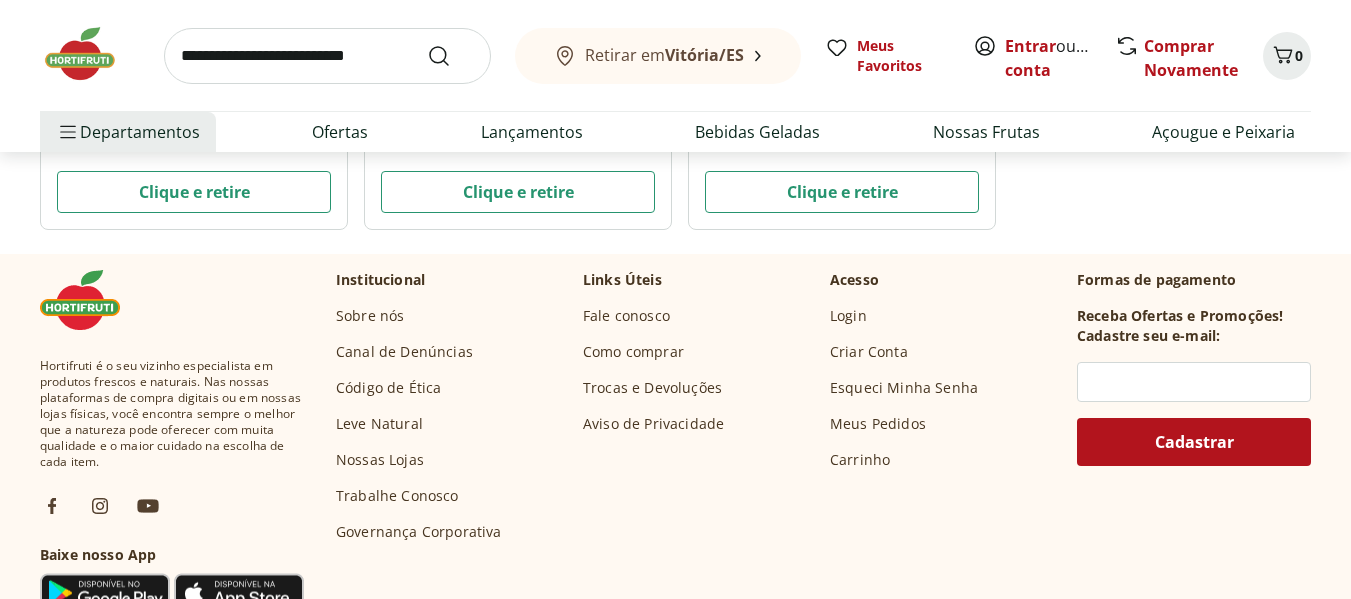 scroll, scrollTop: 8400, scrollLeft: 0, axis: vertical 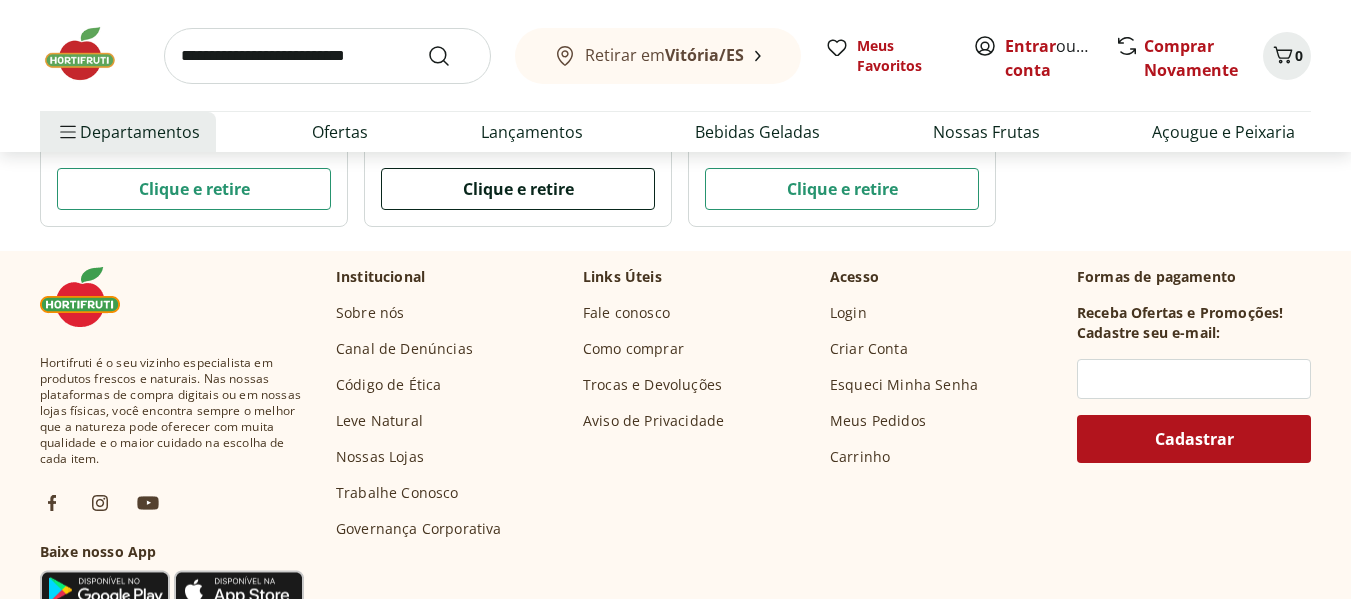 click on "Clique e retire" at bounding box center (518, 189) 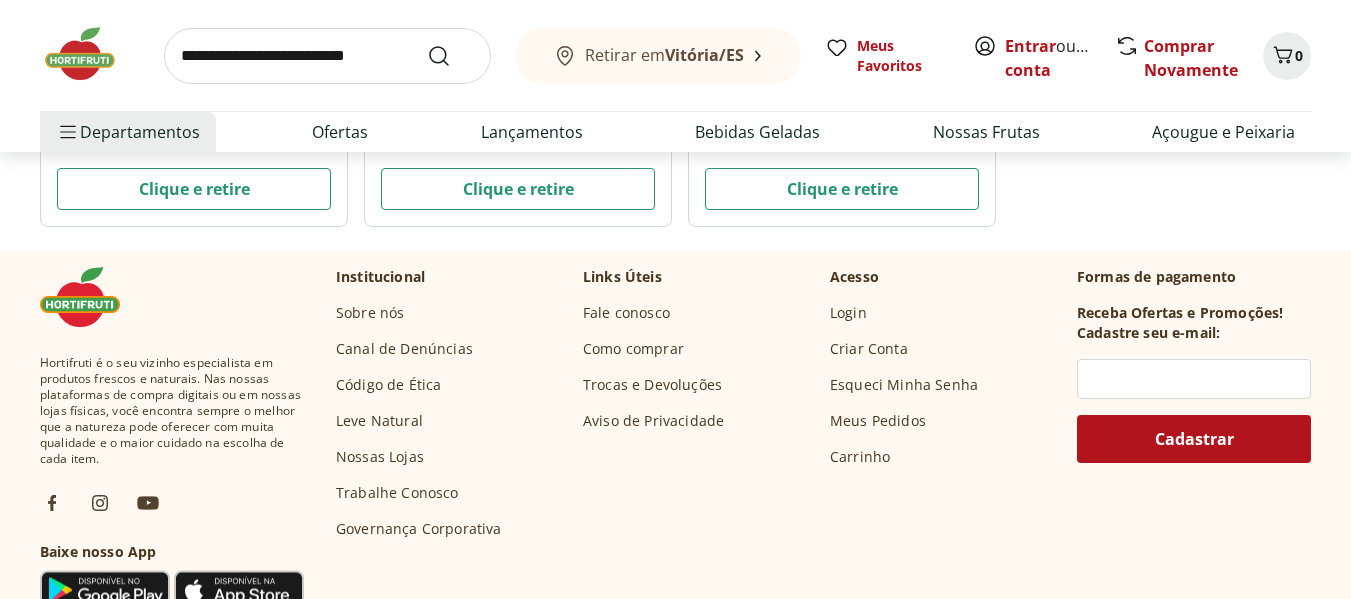 click on "Vitória/ES" at bounding box center (704, 55) 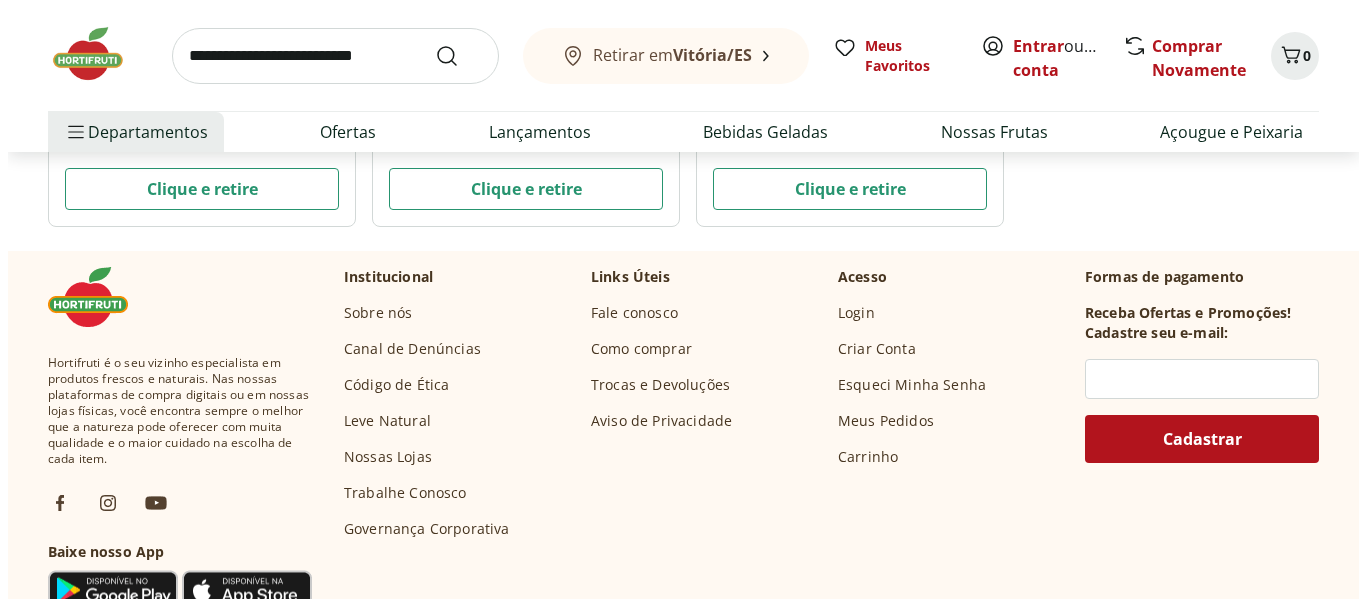 scroll, scrollTop: 6395, scrollLeft: 0, axis: vertical 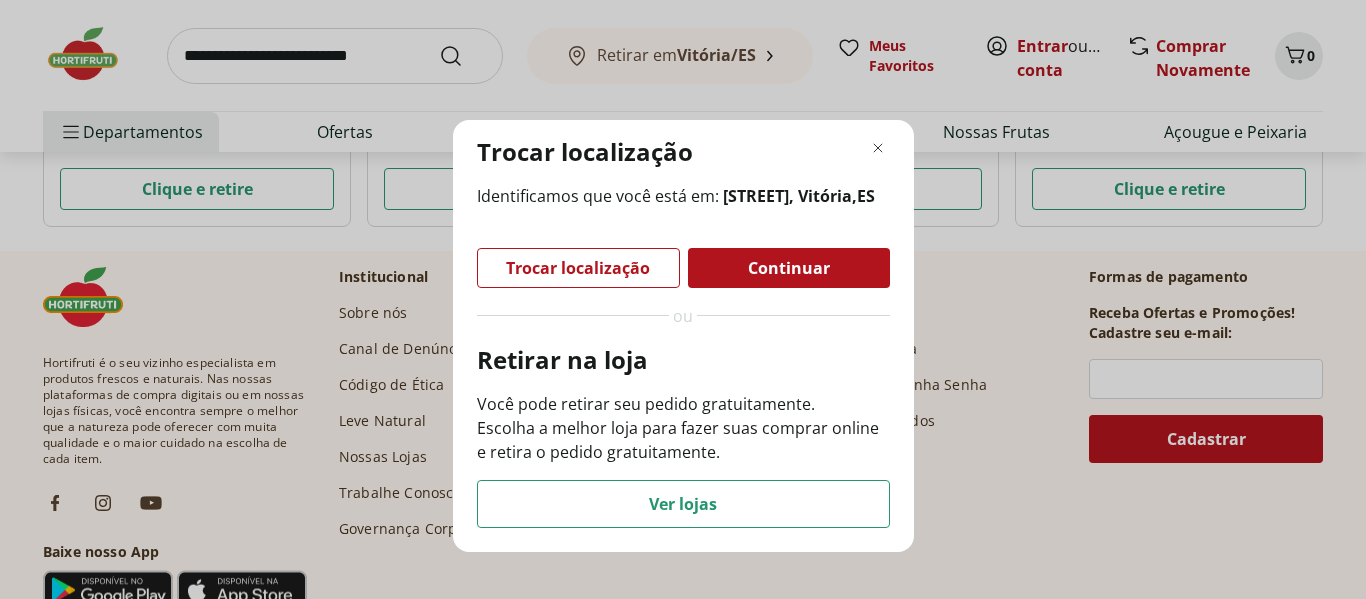 click on "Continuar" at bounding box center [789, 268] 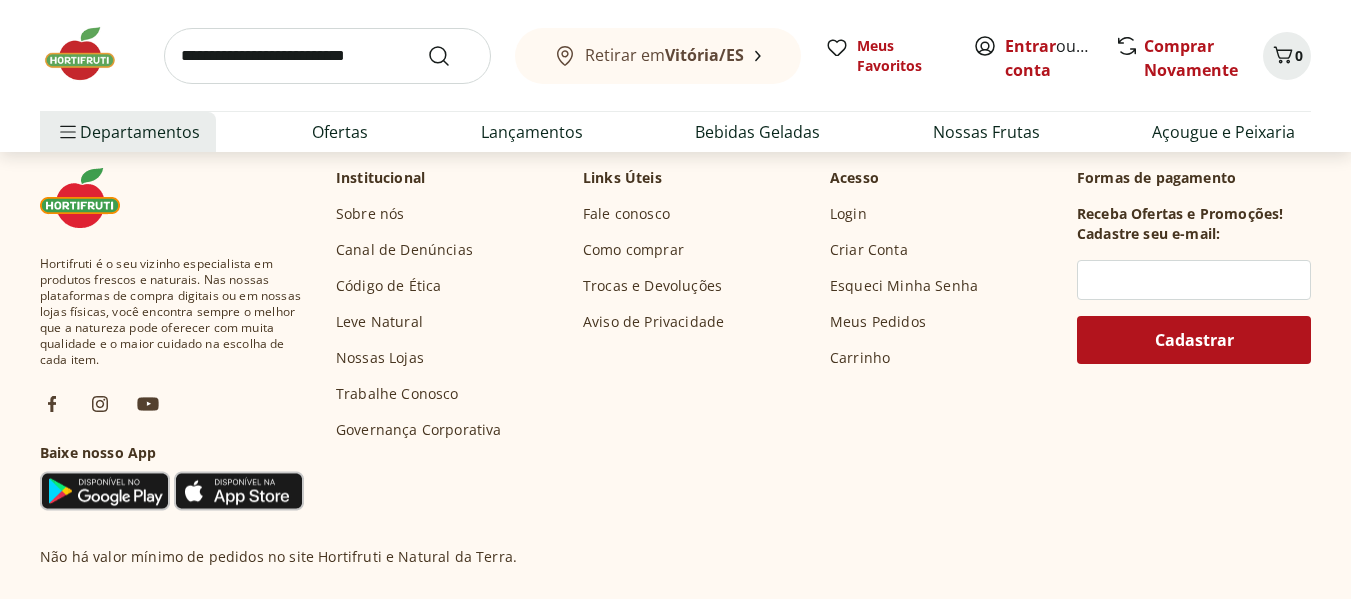 scroll, scrollTop: 7899, scrollLeft: 0, axis: vertical 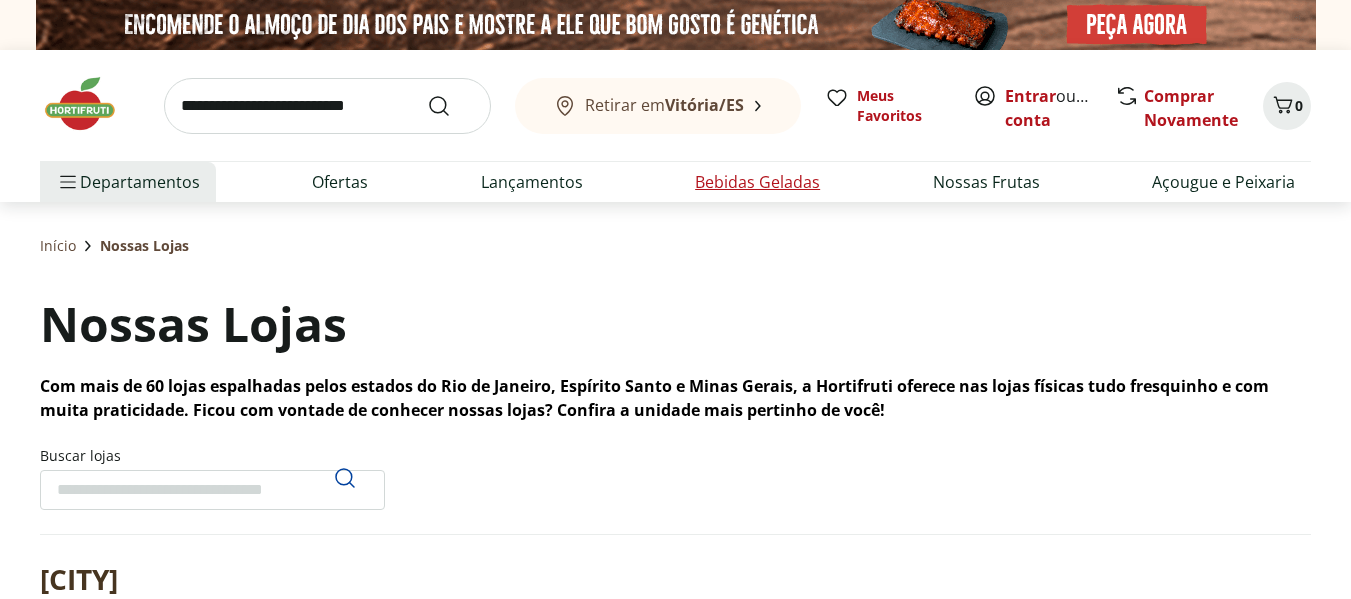 click on "Bebidas Geladas" at bounding box center (757, 182) 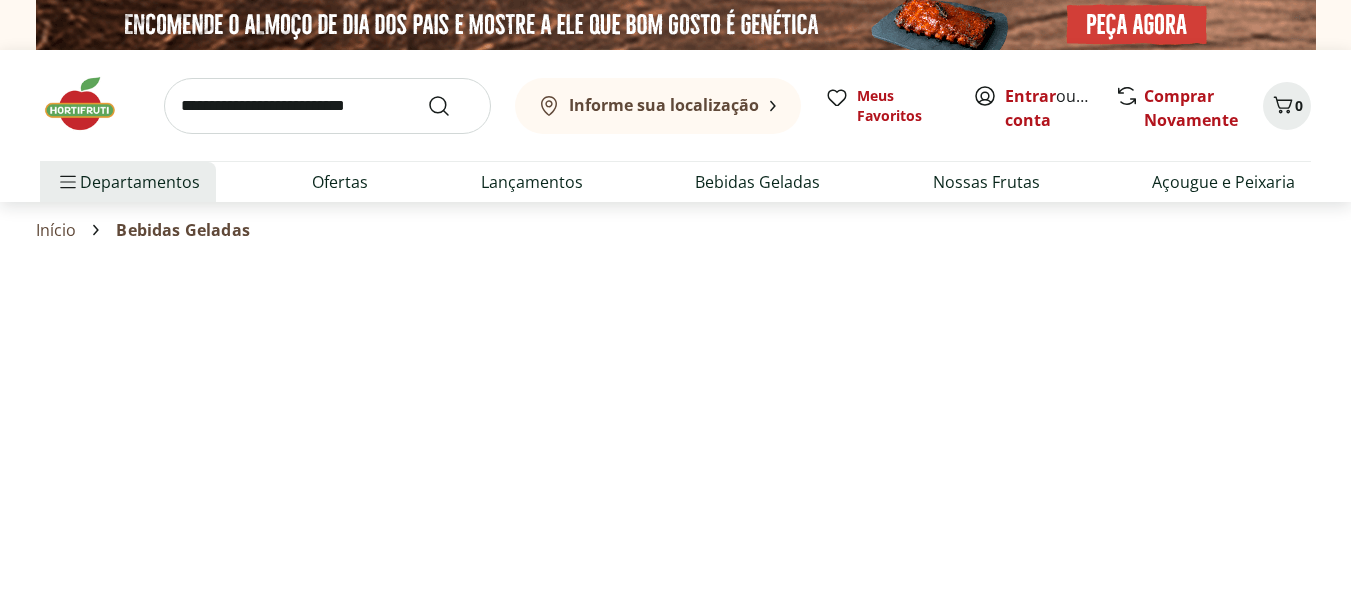 select on "**********" 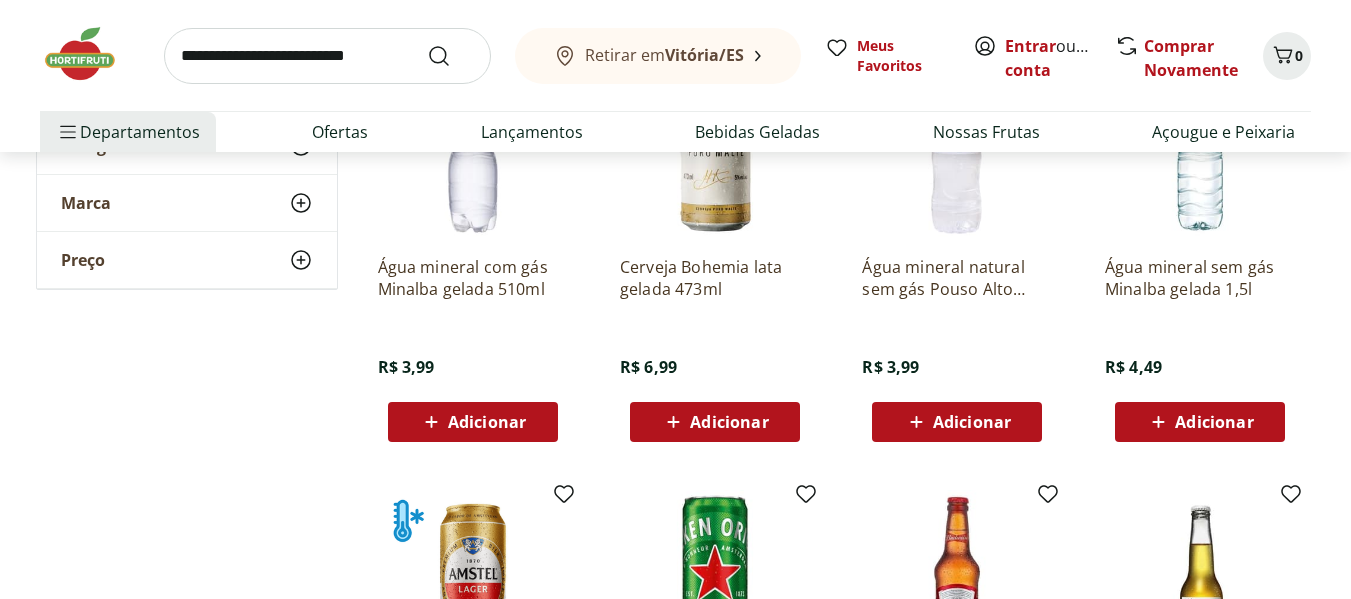 scroll, scrollTop: 0, scrollLeft: 0, axis: both 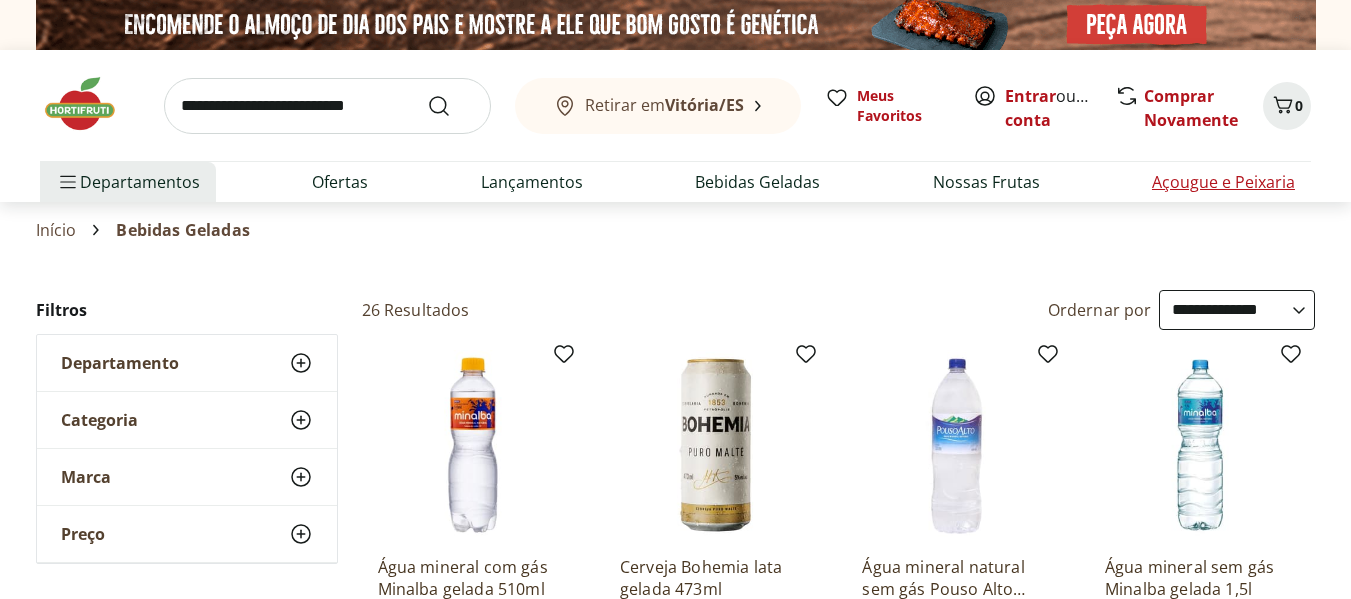 click on "Açougue e Peixaria" at bounding box center (1223, 182) 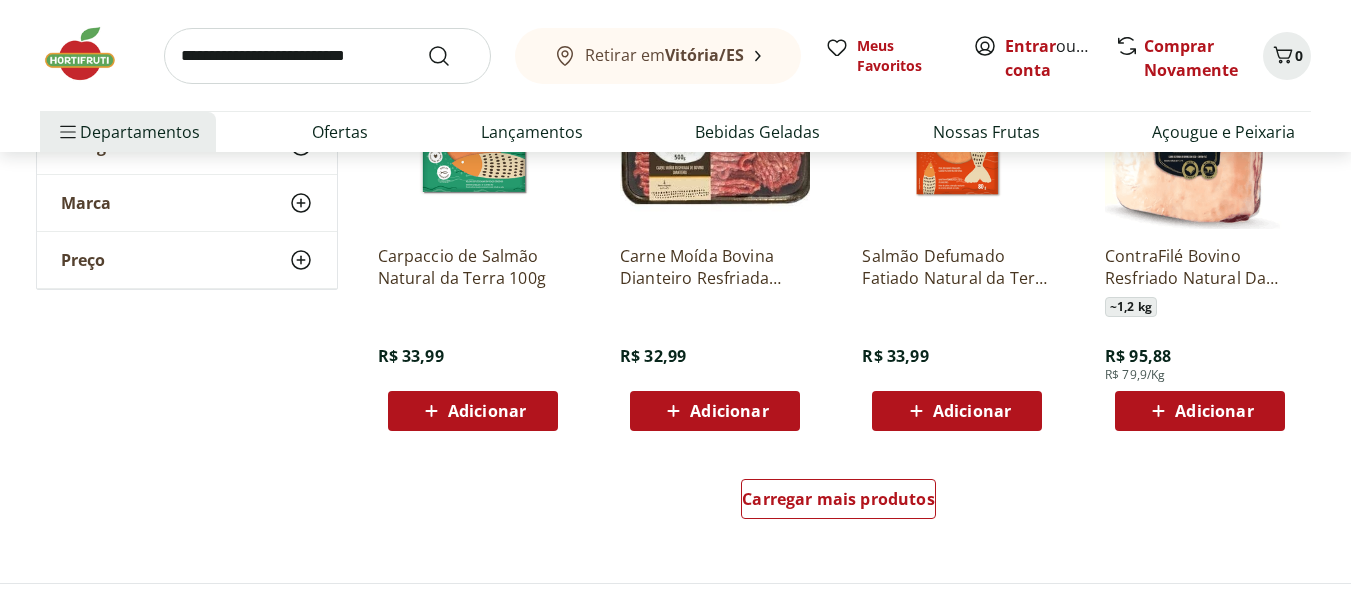 scroll, scrollTop: 1200, scrollLeft: 0, axis: vertical 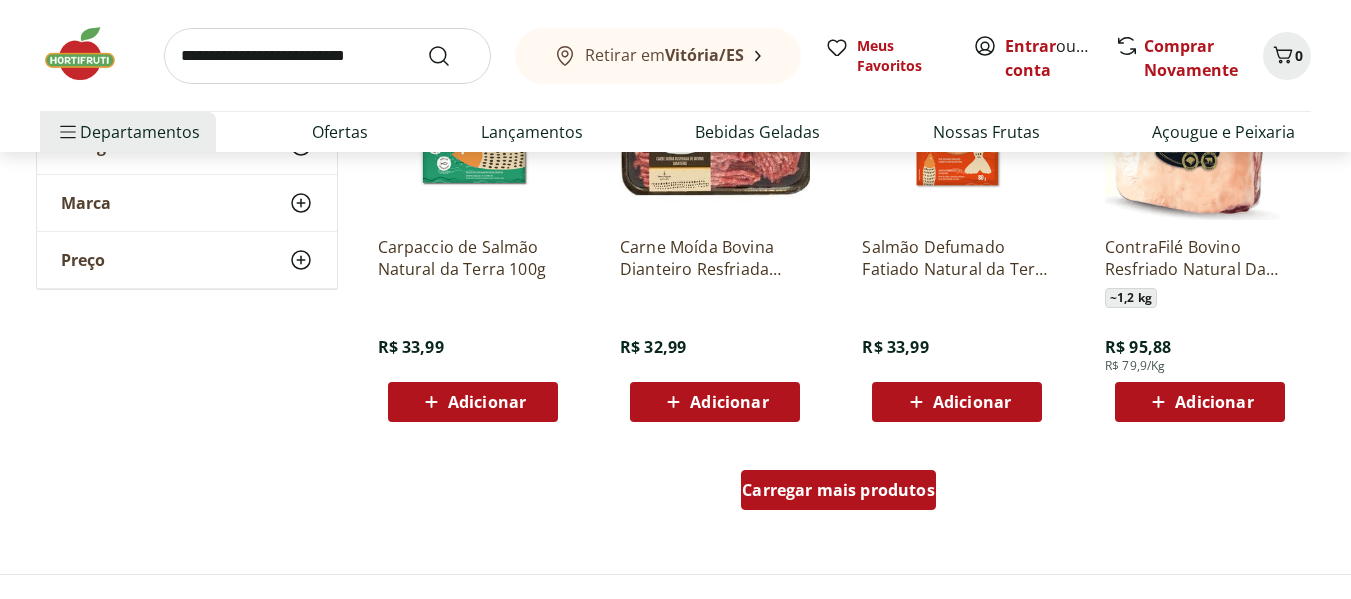 click on "Carregar mais produtos" at bounding box center [838, 490] 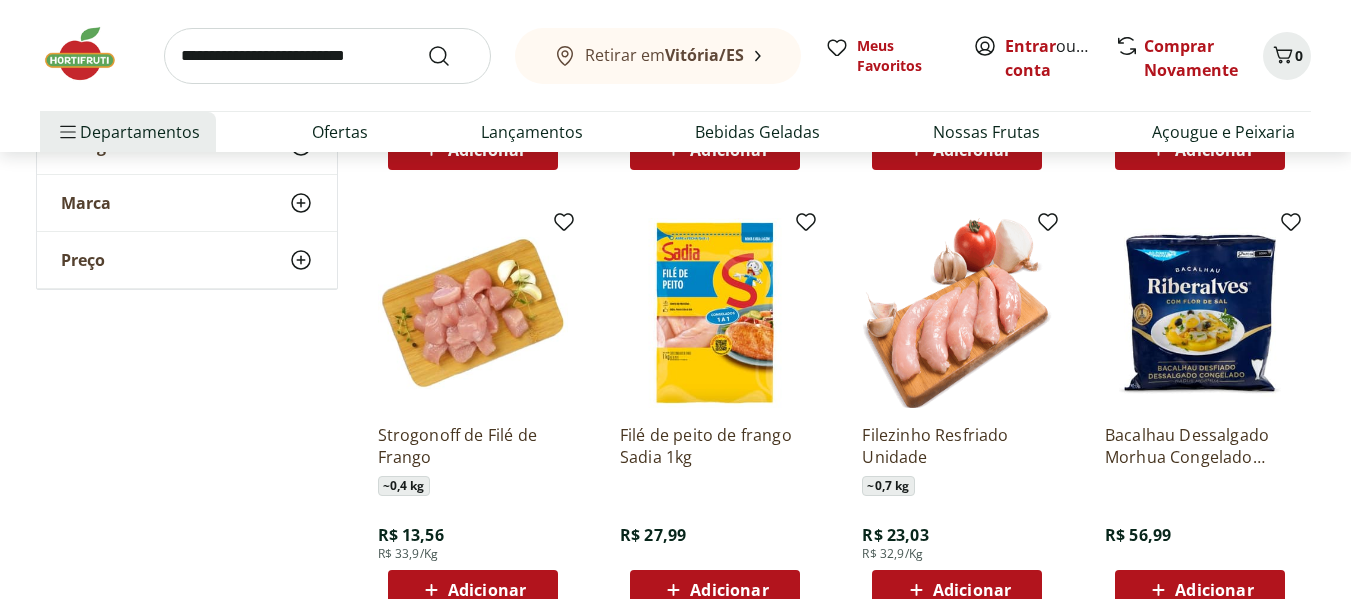 scroll, scrollTop: 2500, scrollLeft: 0, axis: vertical 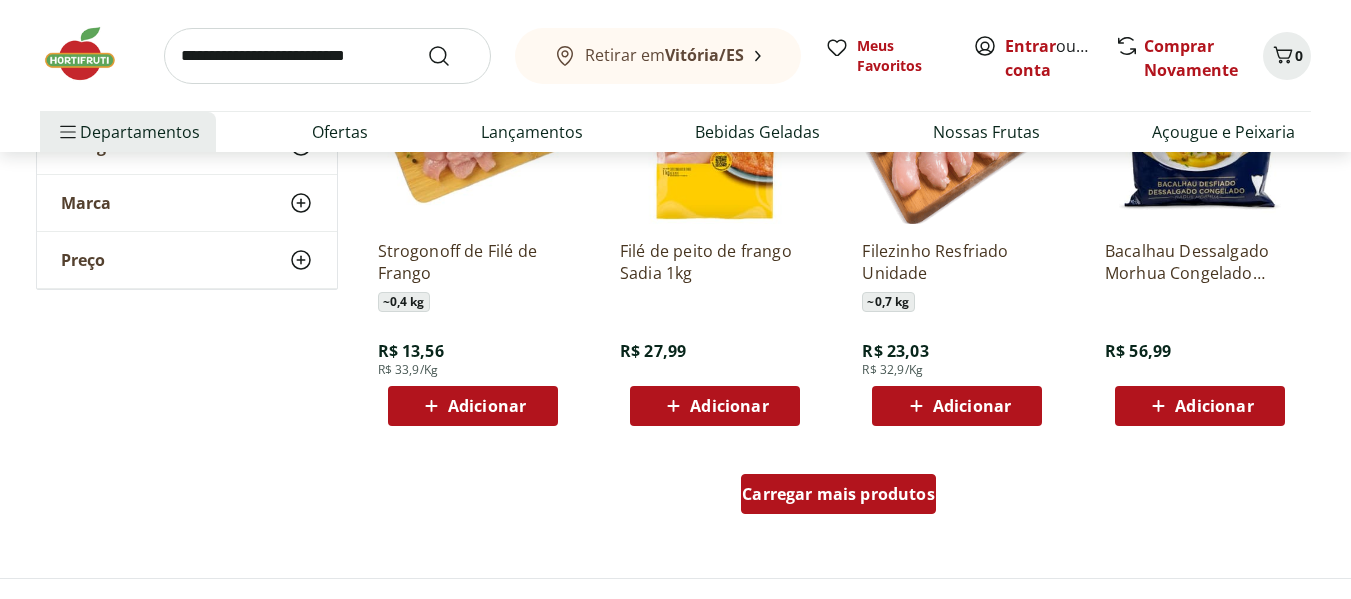 click on "Carregar mais produtos" at bounding box center [838, 494] 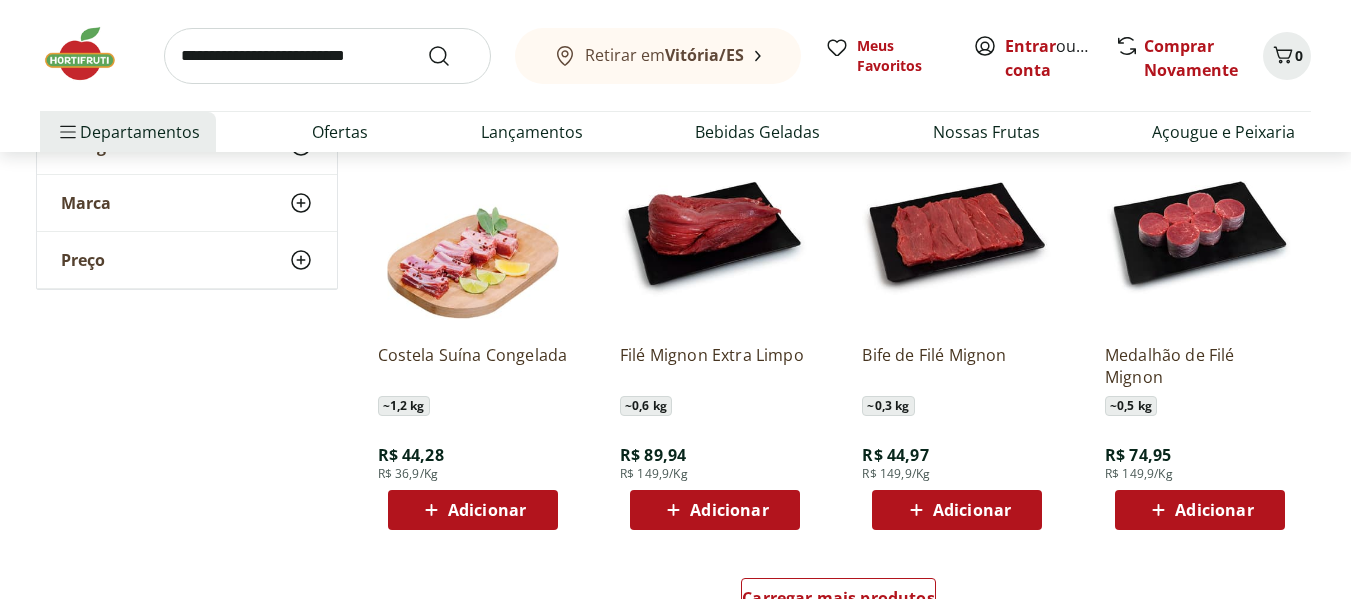 scroll, scrollTop: 3800, scrollLeft: 0, axis: vertical 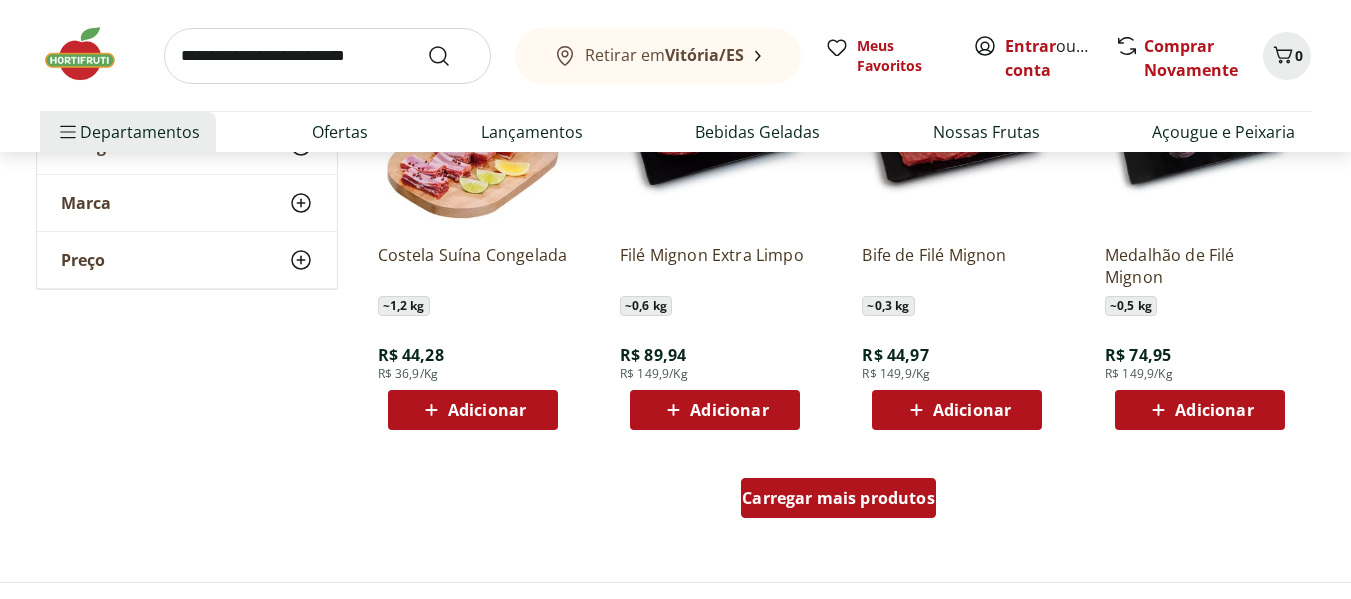 click on "Carregar mais produtos" at bounding box center (838, 498) 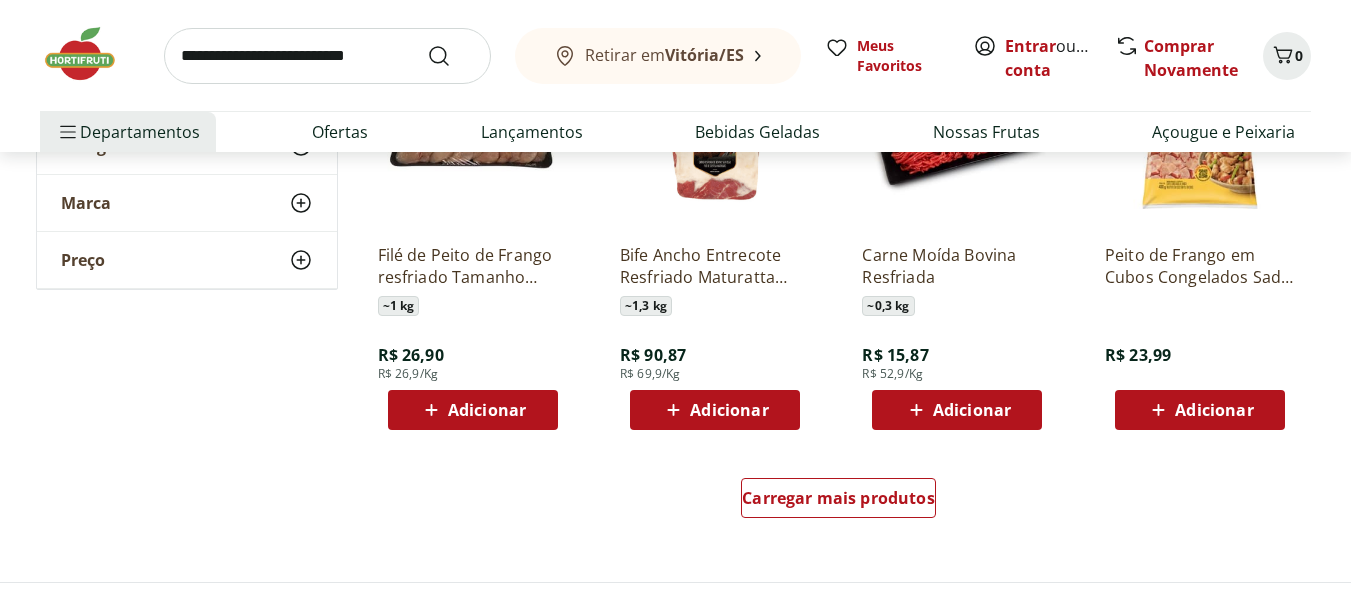 scroll, scrollTop: 5200, scrollLeft: 0, axis: vertical 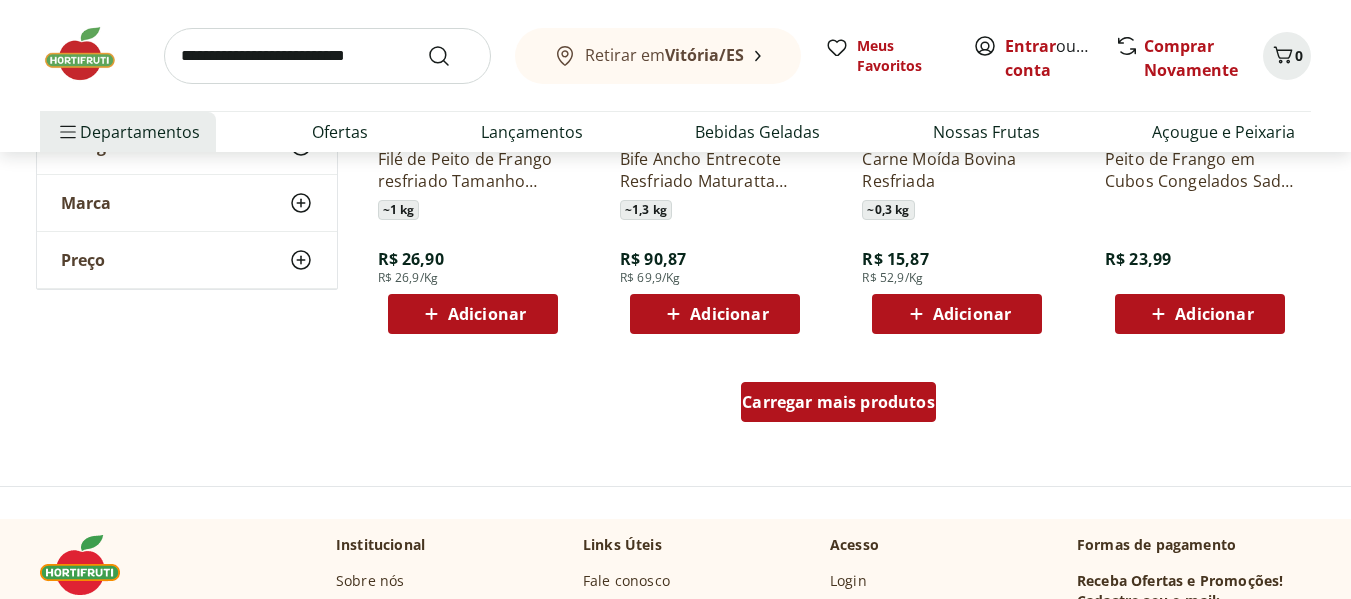 click on "Carregar mais produtos" at bounding box center [838, 402] 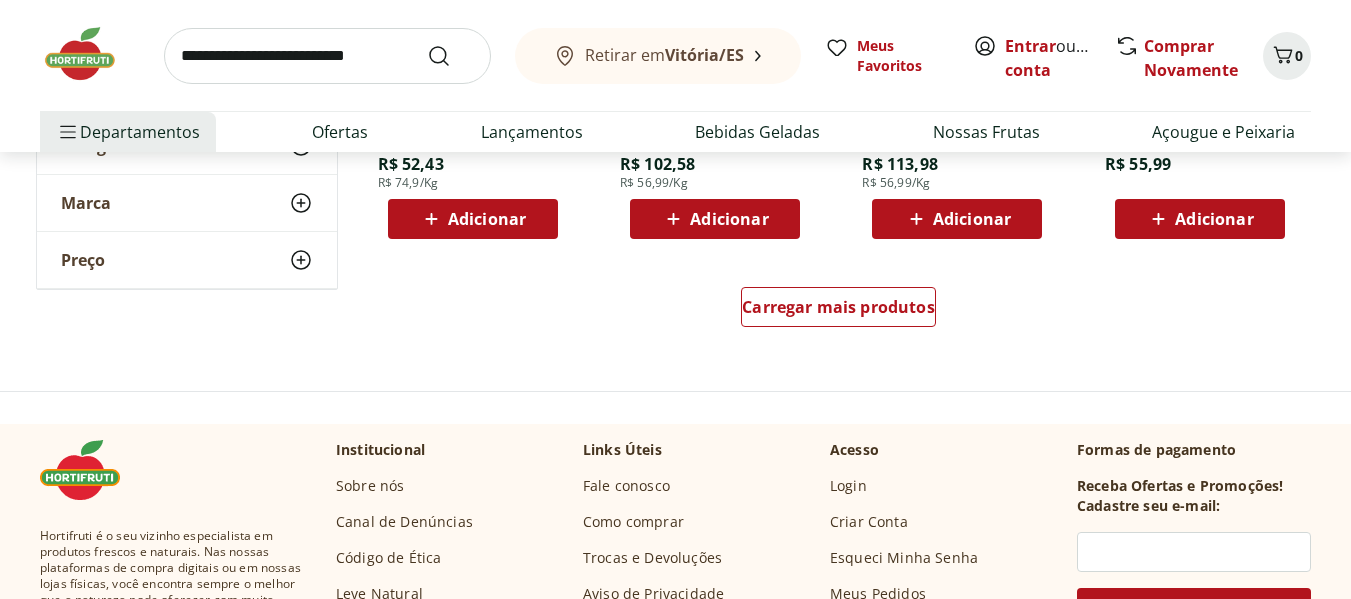 scroll, scrollTop: 6600, scrollLeft: 0, axis: vertical 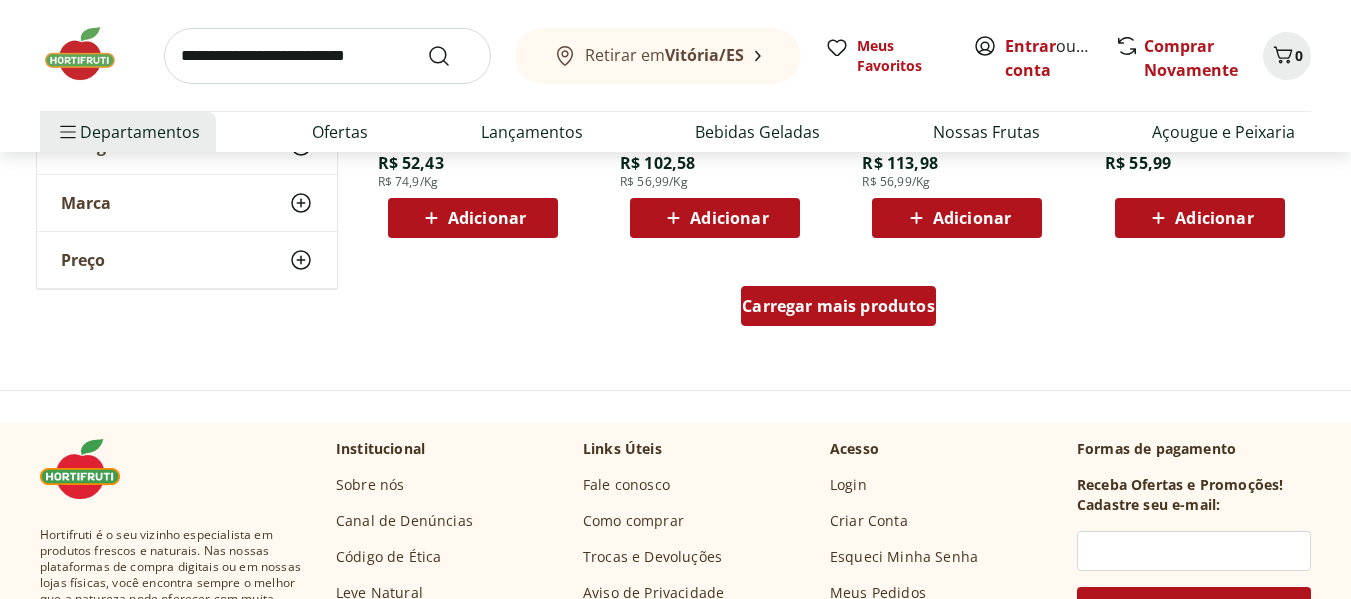 click on "Carregar mais produtos" at bounding box center [838, 306] 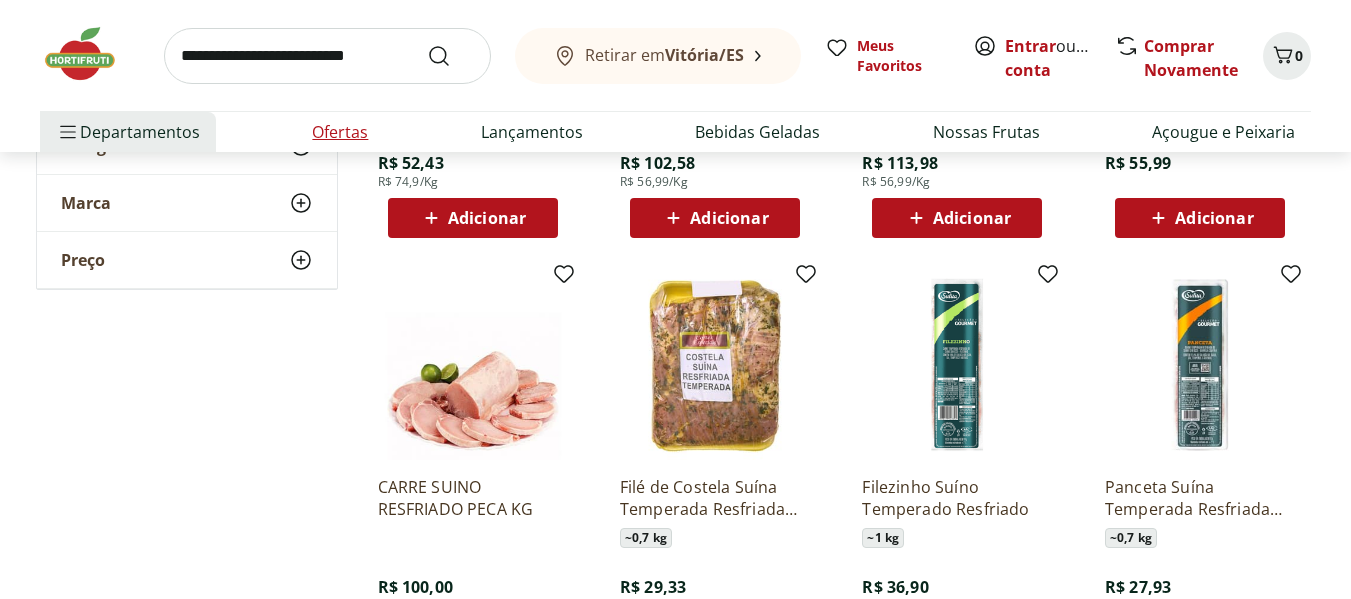 click on "Ofertas" at bounding box center (340, 132) 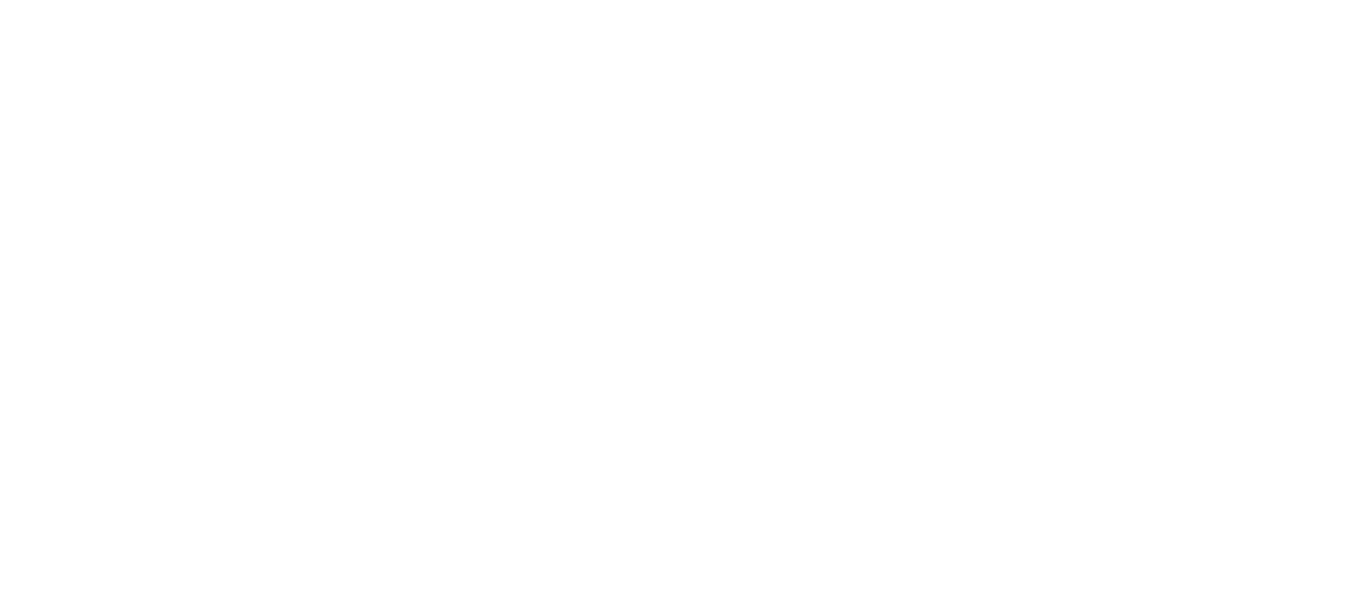 scroll, scrollTop: 0, scrollLeft: 0, axis: both 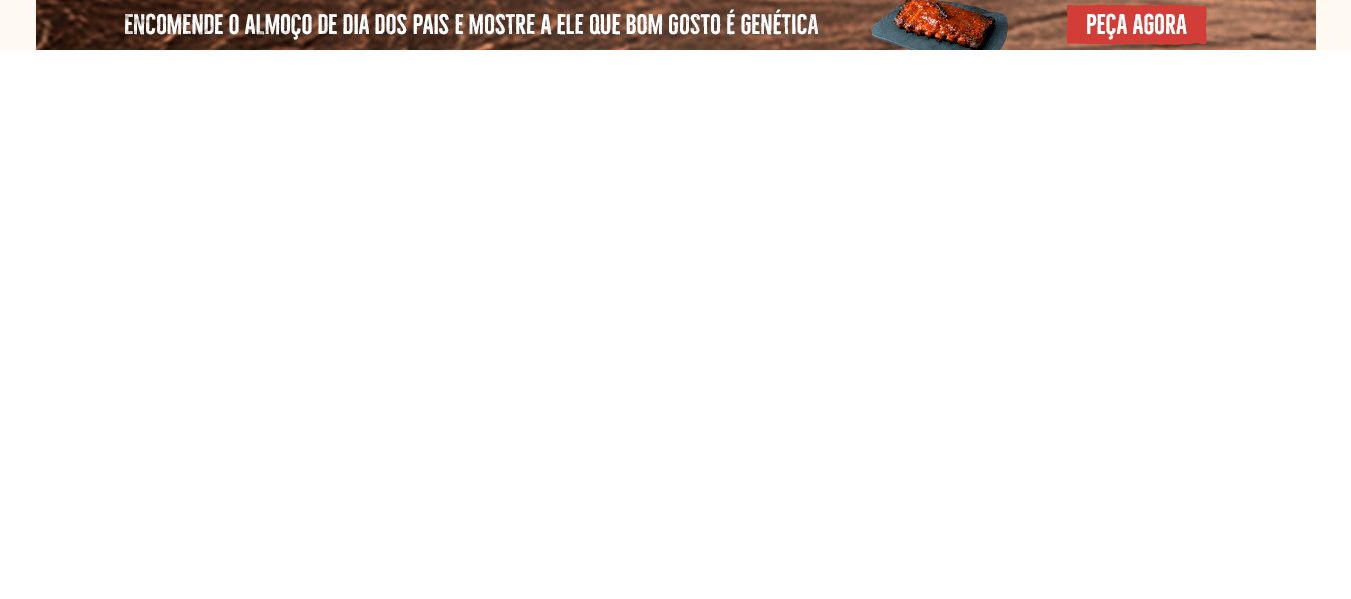 select on "**********" 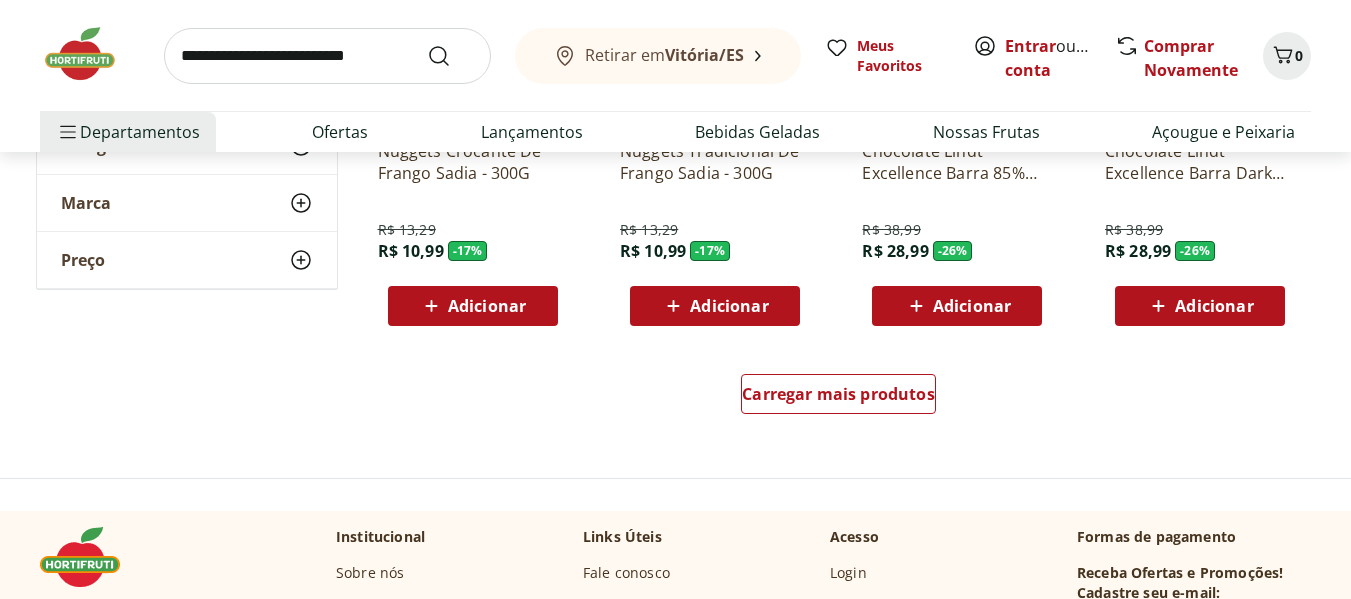 scroll, scrollTop: 1300, scrollLeft: 0, axis: vertical 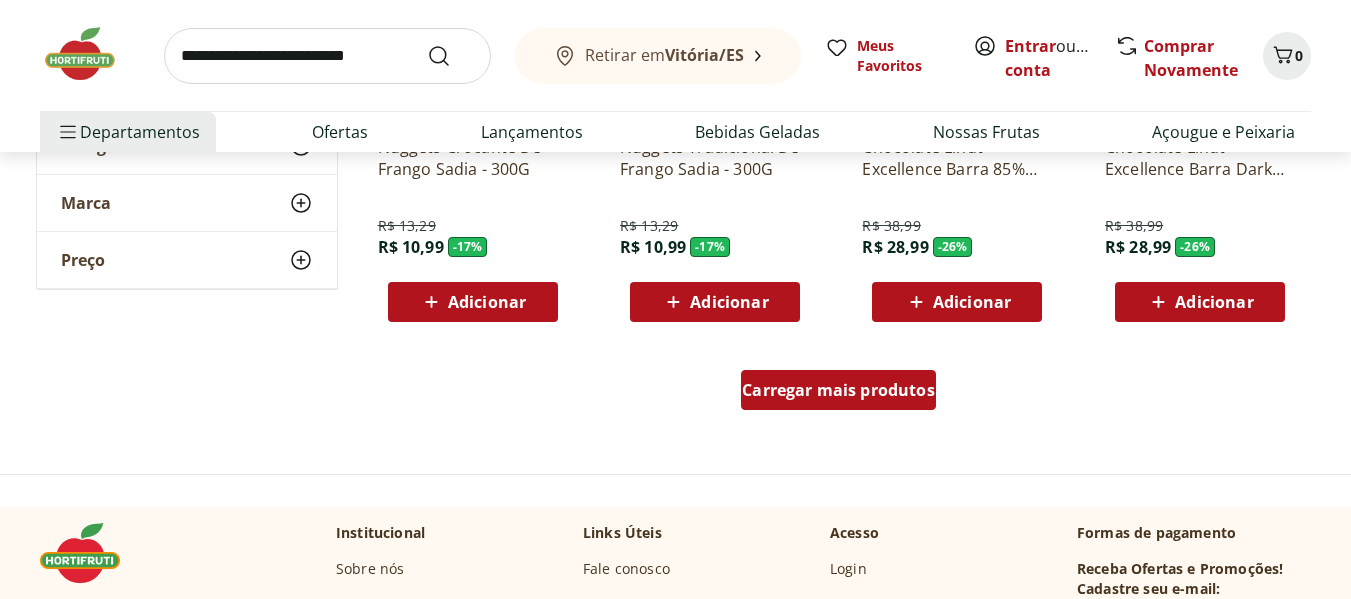 click on "Carregar mais produtos" at bounding box center [838, 390] 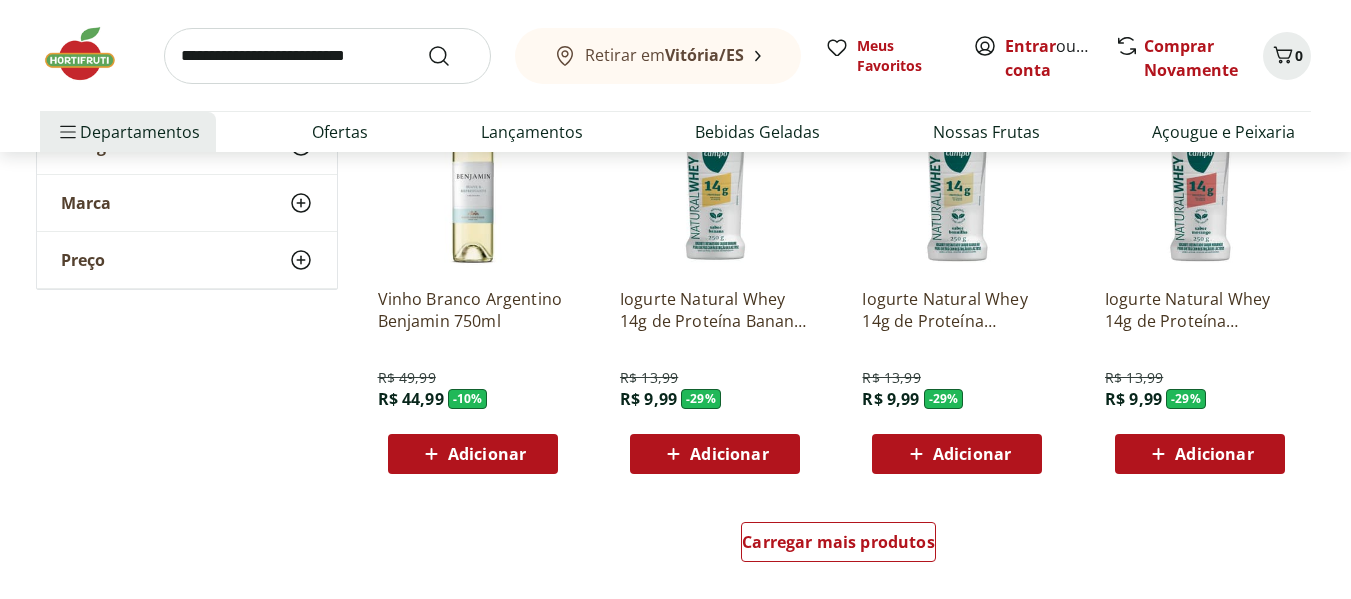 scroll, scrollTop: 2600, scrollLeft: 0, axis: vertical 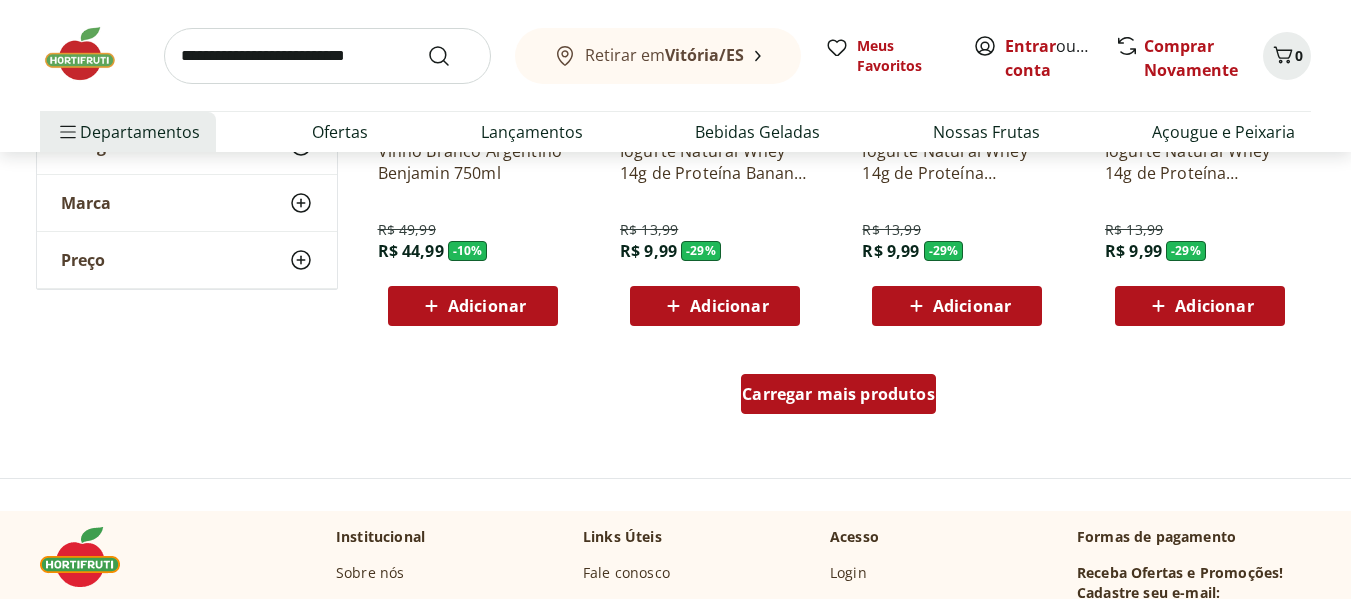 click on "Carregar mais produtos" at bounding box center (838, 394) 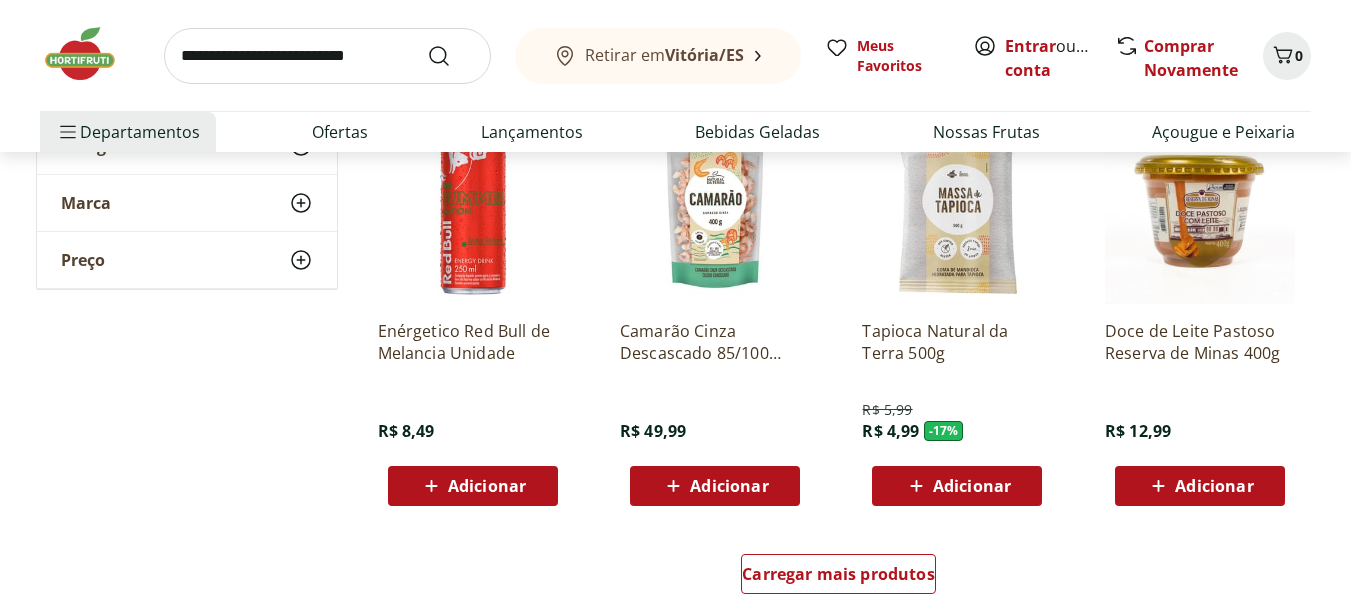 scroll, scrollTop: 3900, scrollLeft: 0, axis: vertical 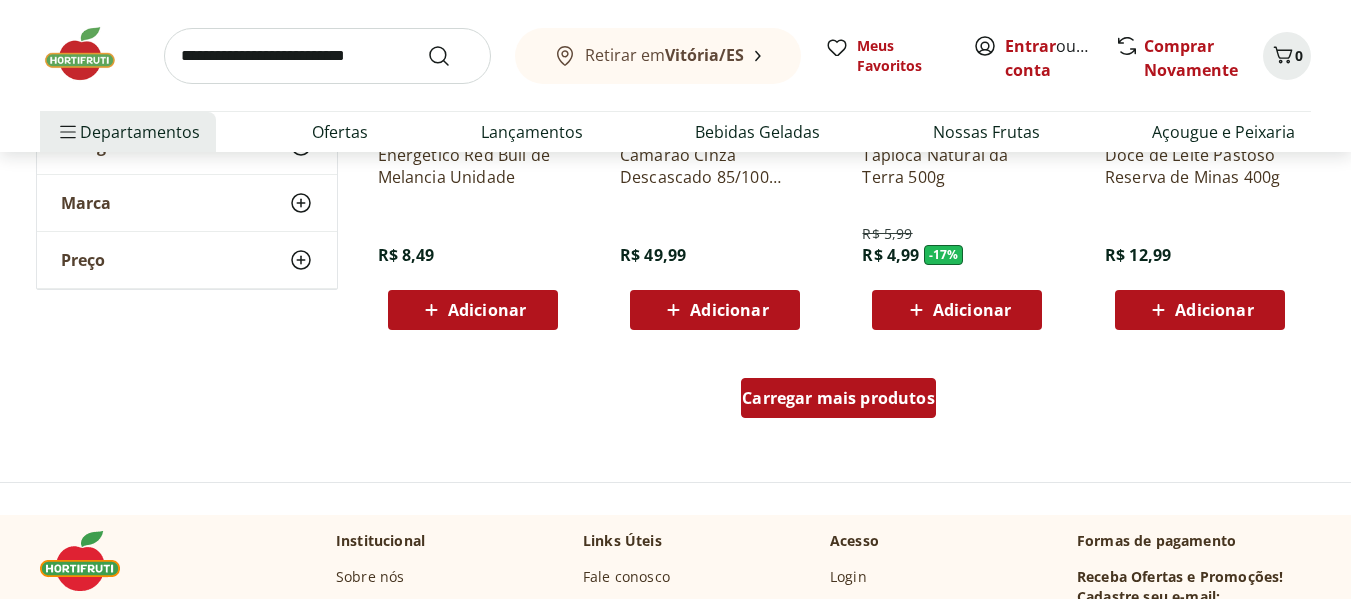 click on "Carregar mais produtos" at bounding box center (838, 398) 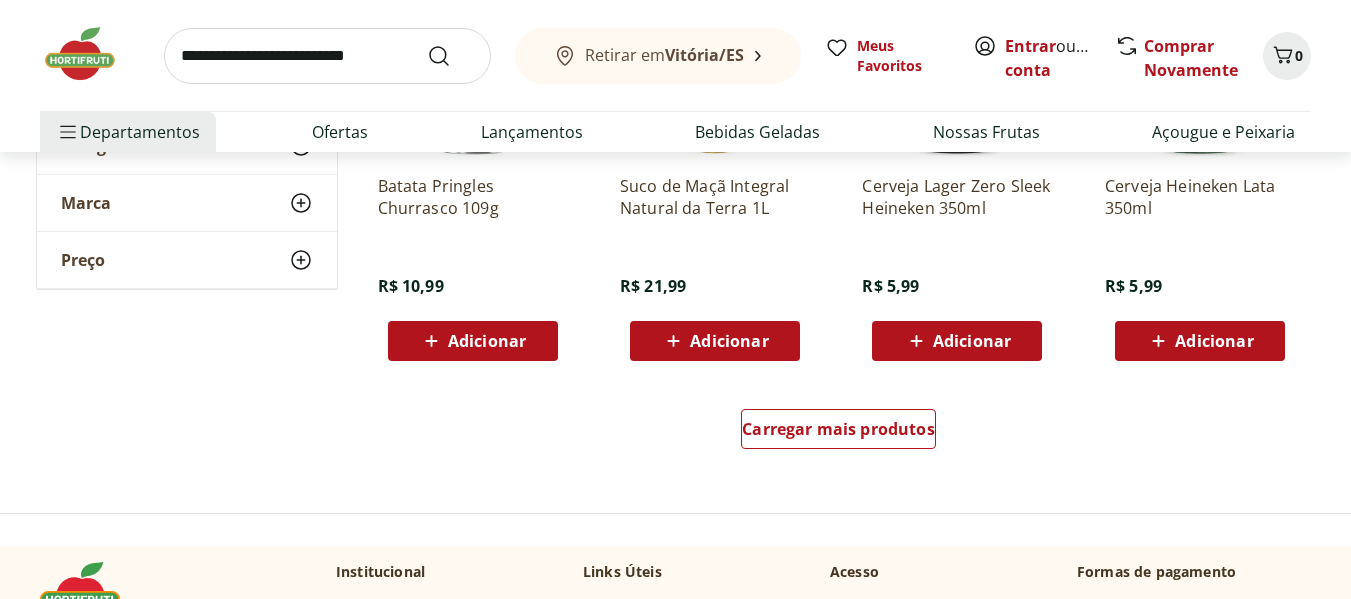 scroll, scrollTop: 5200, scrollLeft: 0, axis: vertical 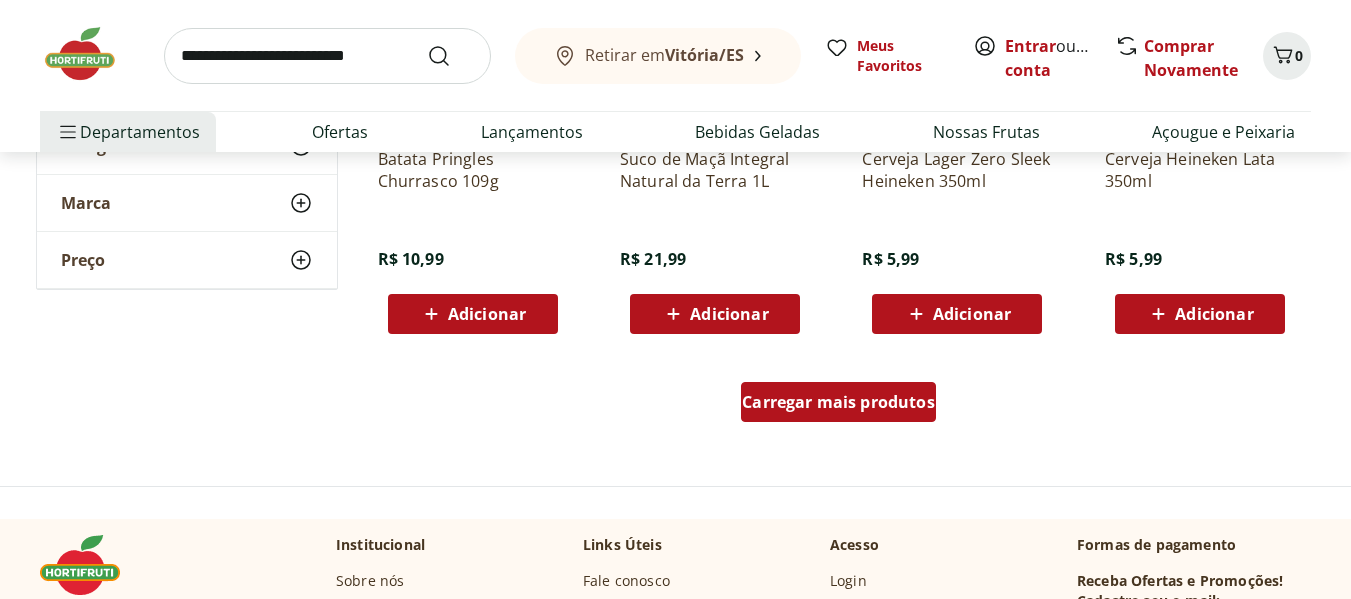 click on "Carregar mais produtos" at bounding box center [838, 402] 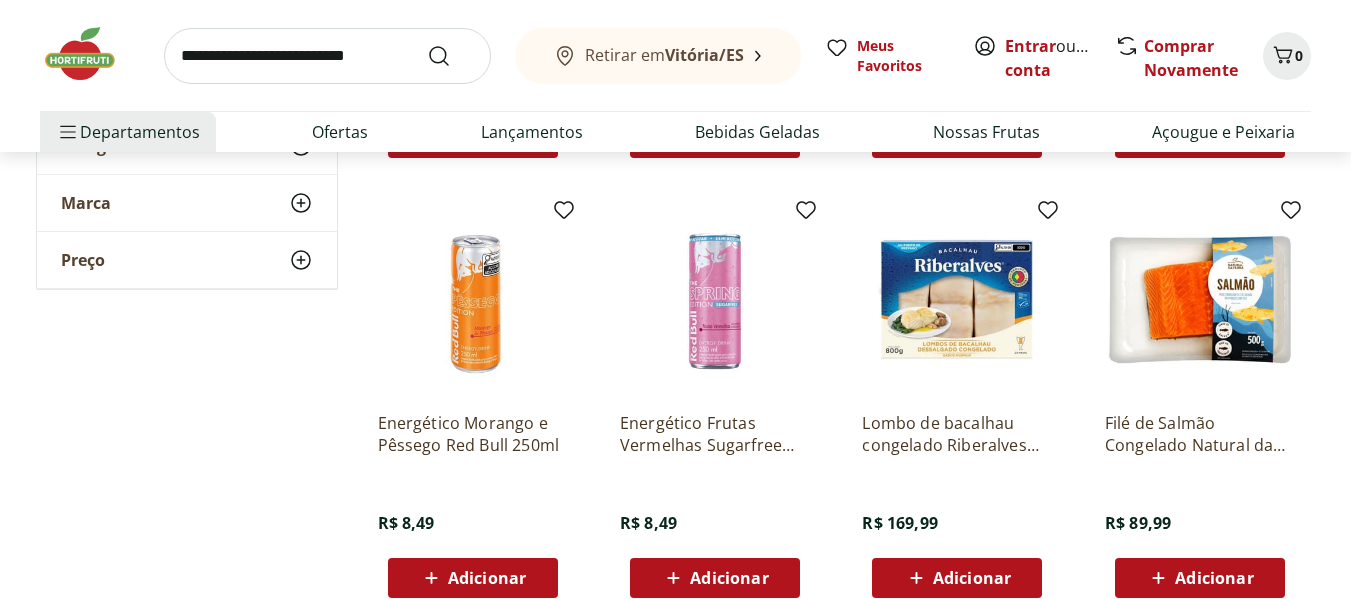 scroll, scrollTop: 6000, scrollLeft: 0, axis: vertical 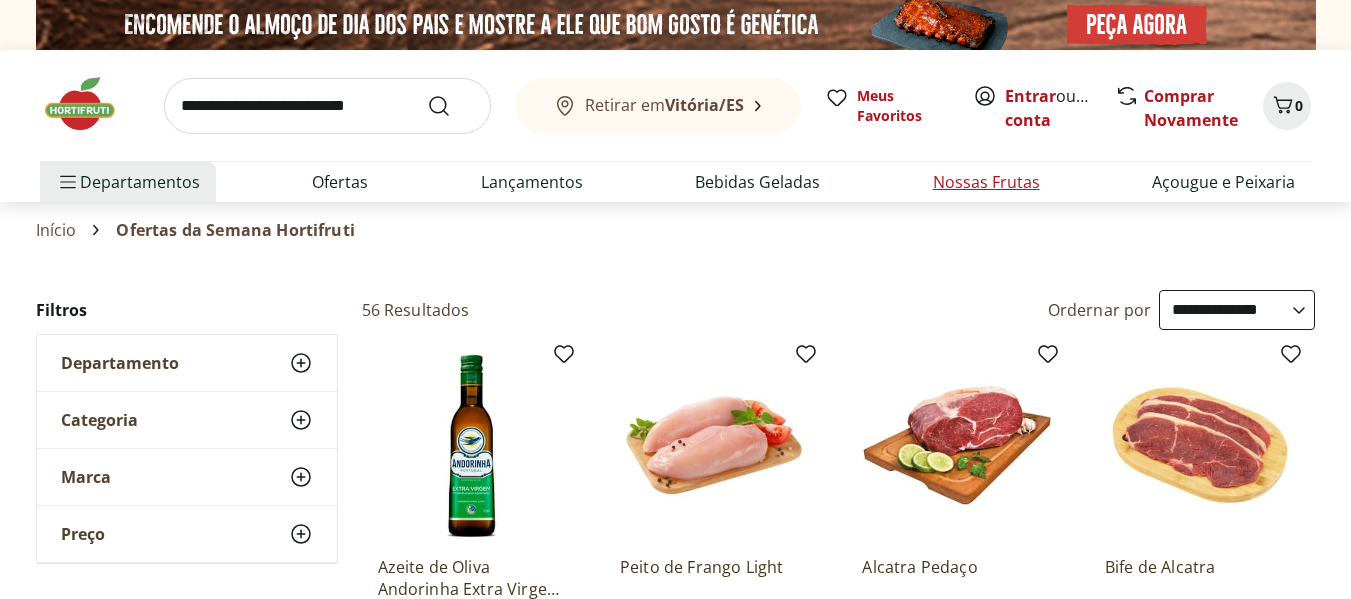 click on "Nossas Frutas" at bounding box center (986, 182) 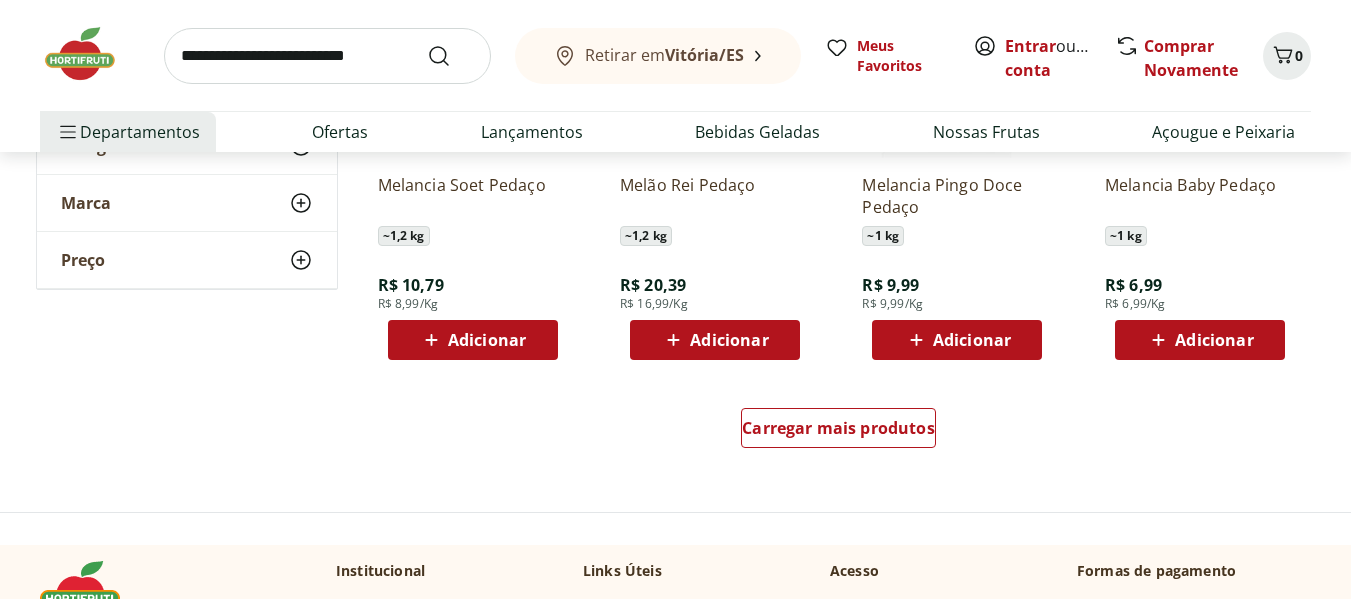 scroll, scrollTop: 1300, scrollLeft: 0, axis: vertical 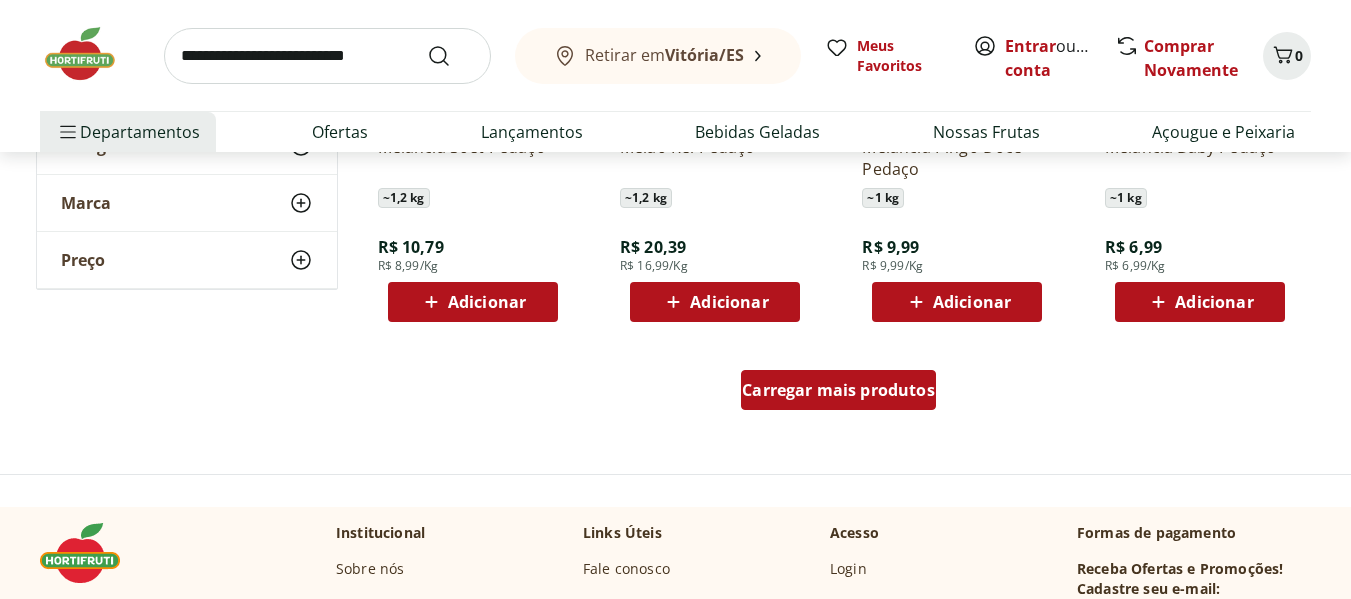 click on "Carregar mais produtos" at bounding box center (838, 390) 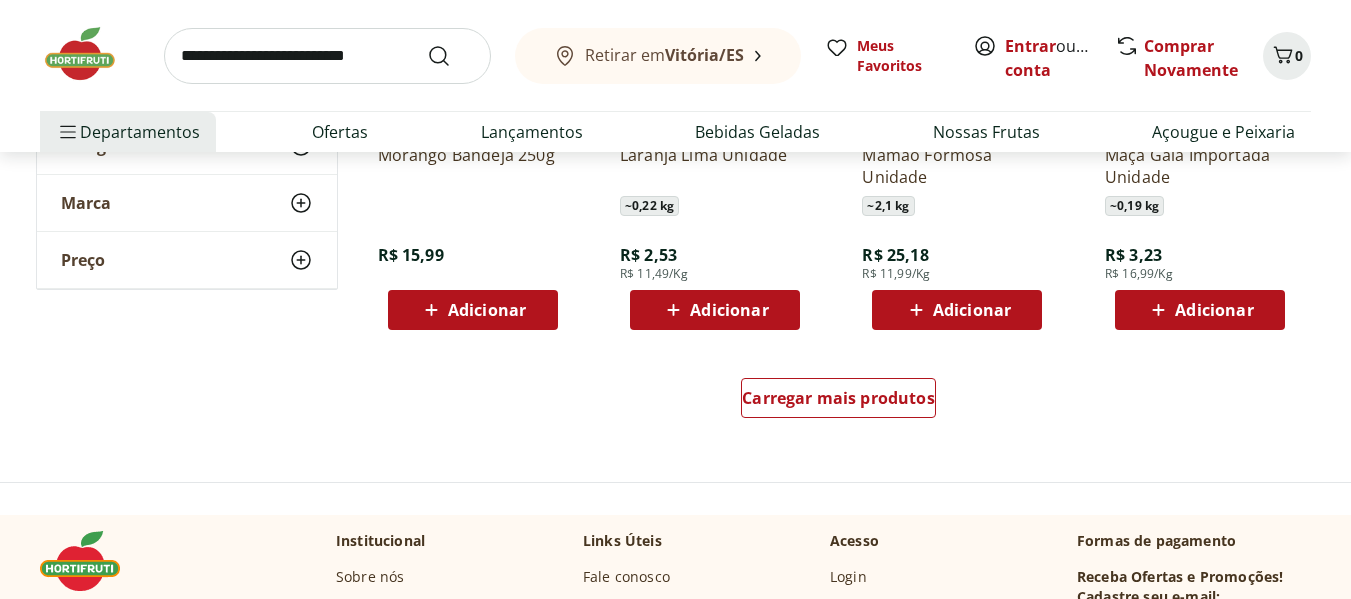 scroll, scrollTop: 2600, scrollLeft: 0, axis: vertical 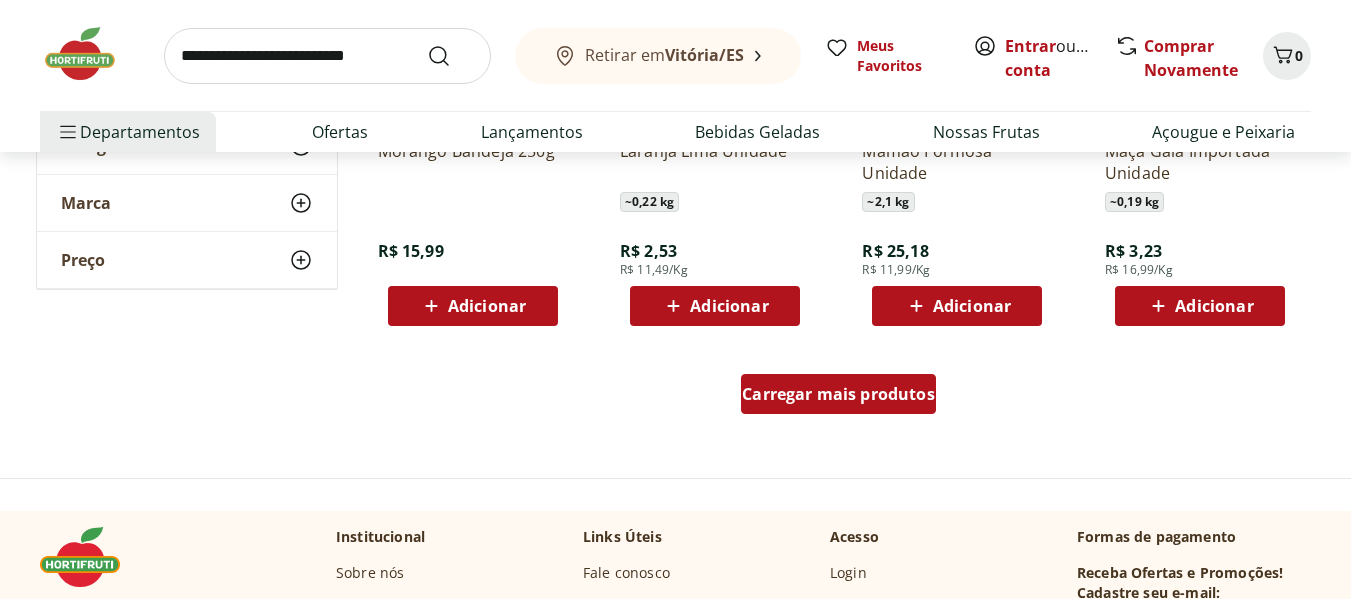 click on "Carregar mais produtos" at bounding box center (838, 394) 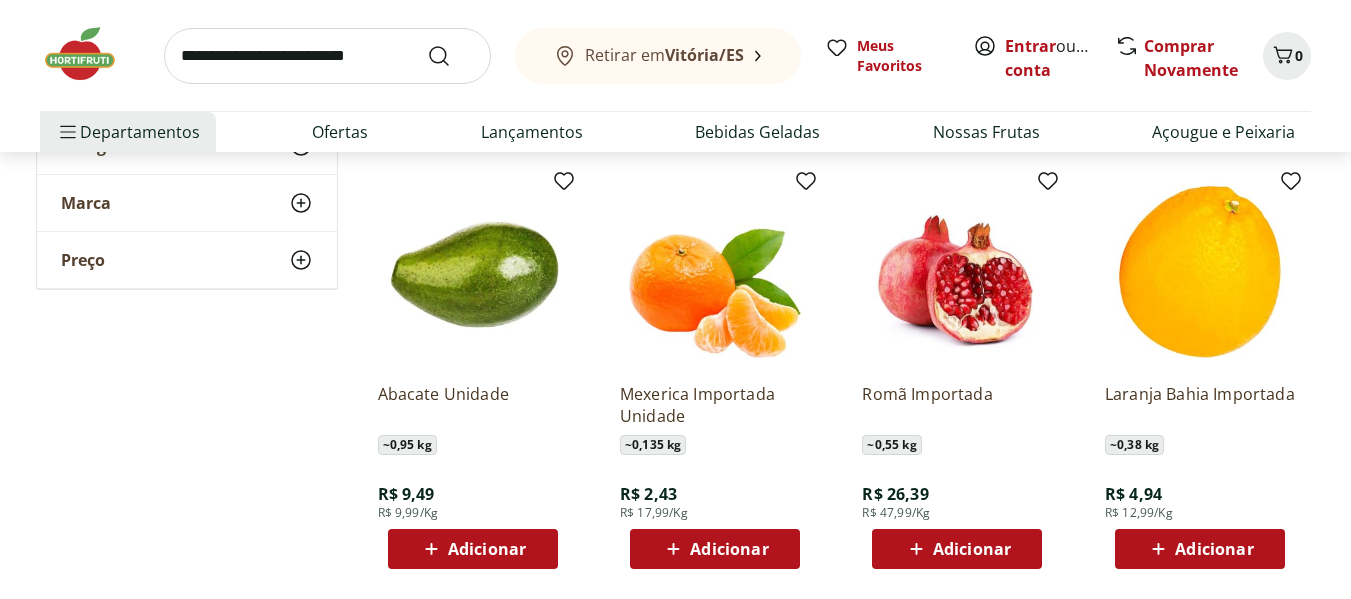 scroll, scrollTop: 3800, scrollLeft: 0, axis: vertical 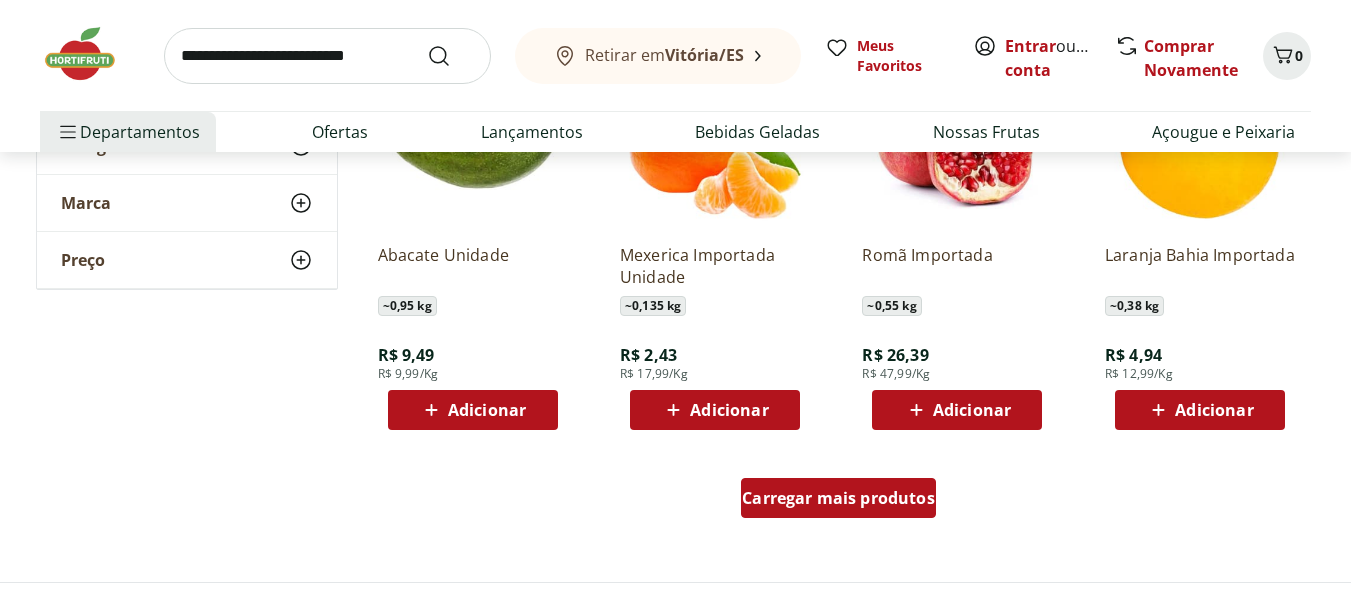 click on "Carregar mais produtos" at bounding box center (838, 498) 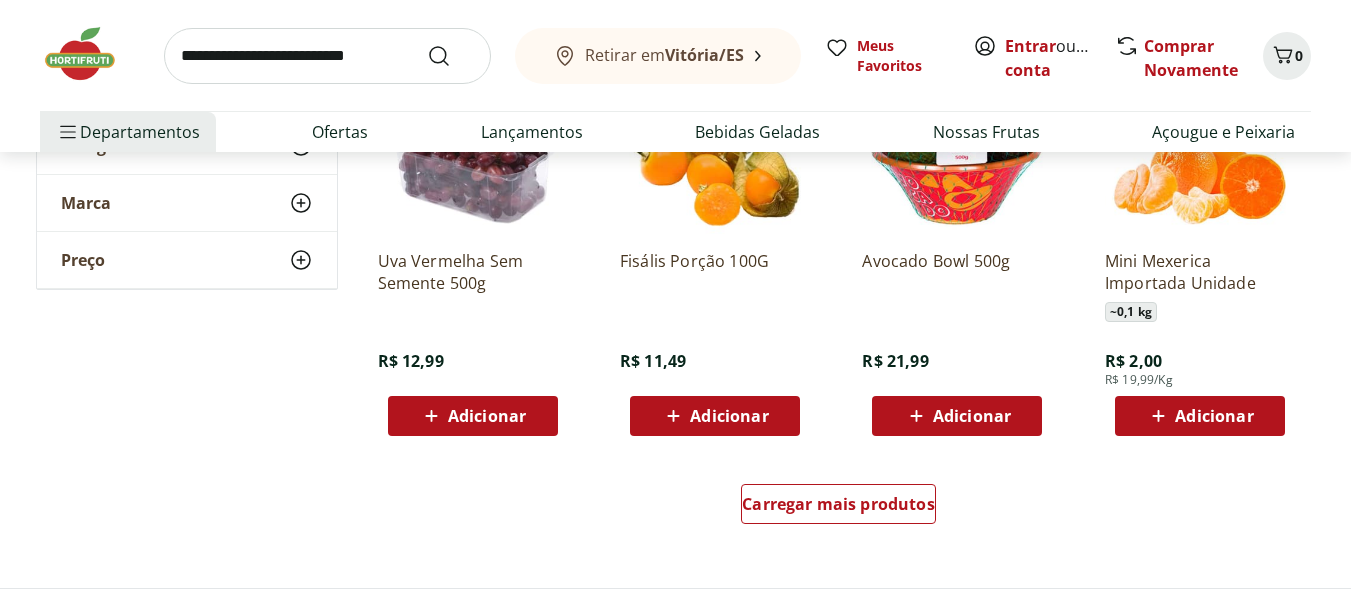 scroll, scrollTop: 5100, scrollLeft: 0, axis: vertical 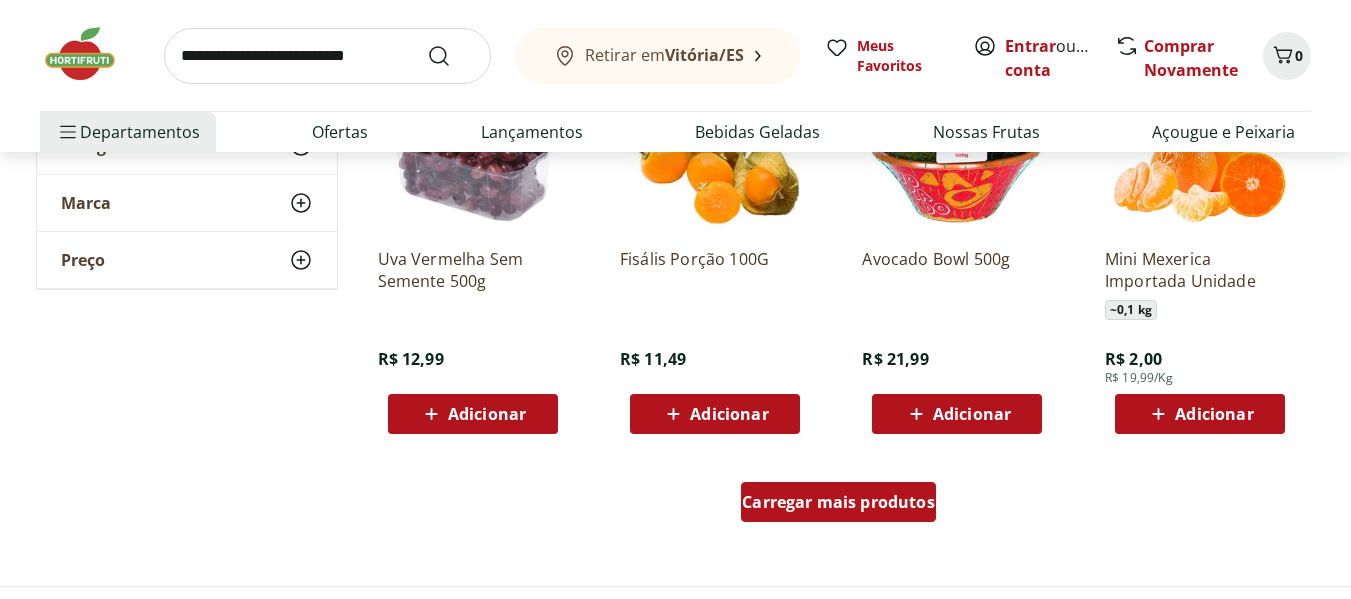 click on "Carregar mais produtos" at bounding box center [838, 502] 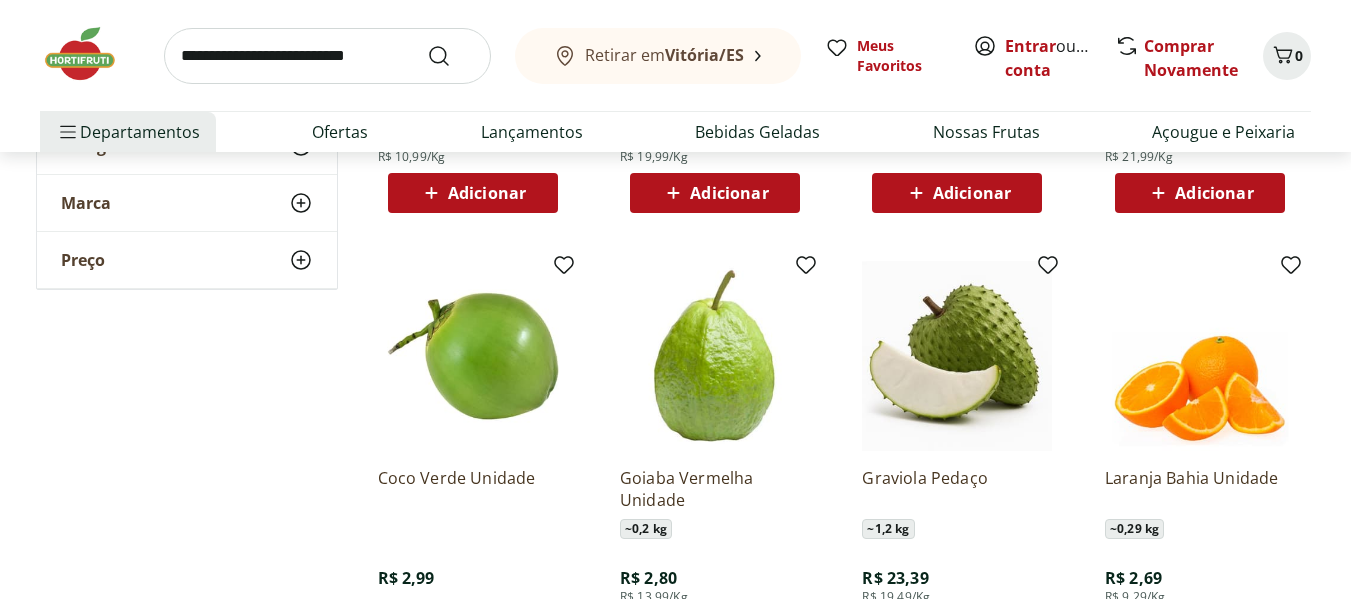 scroll, scrollTop: 6400, scrollLeft: 0, axis: vertical 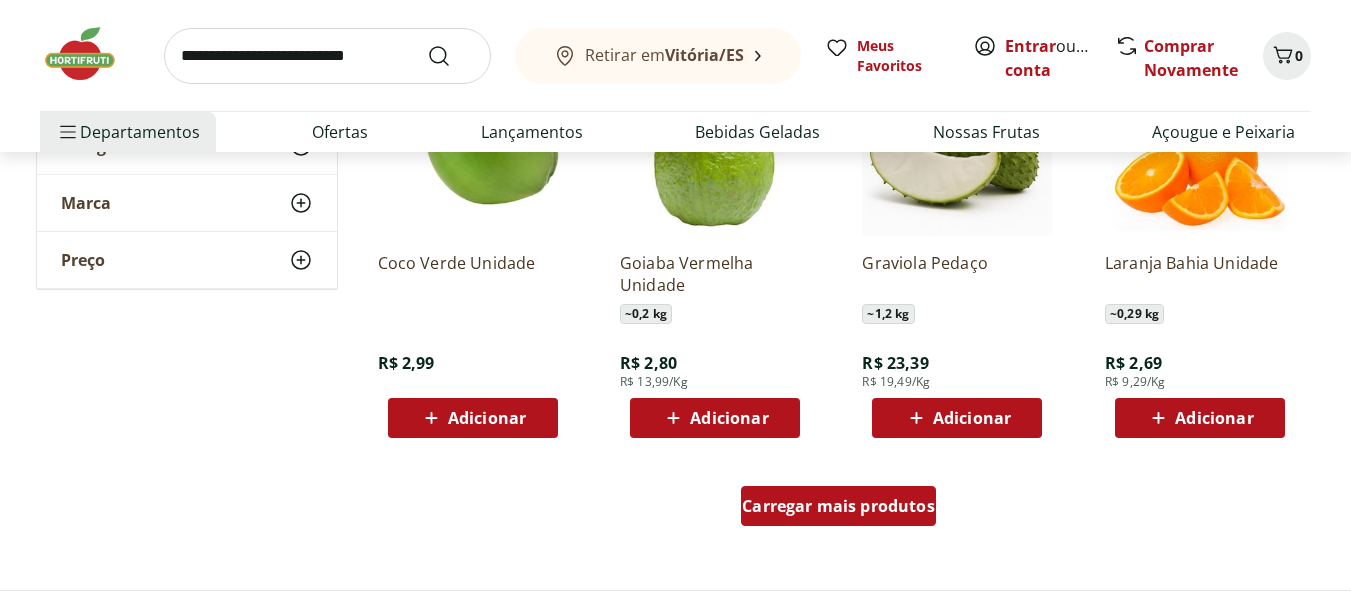 click on "Carregar mais produtos" at bounding box center [838, 506] 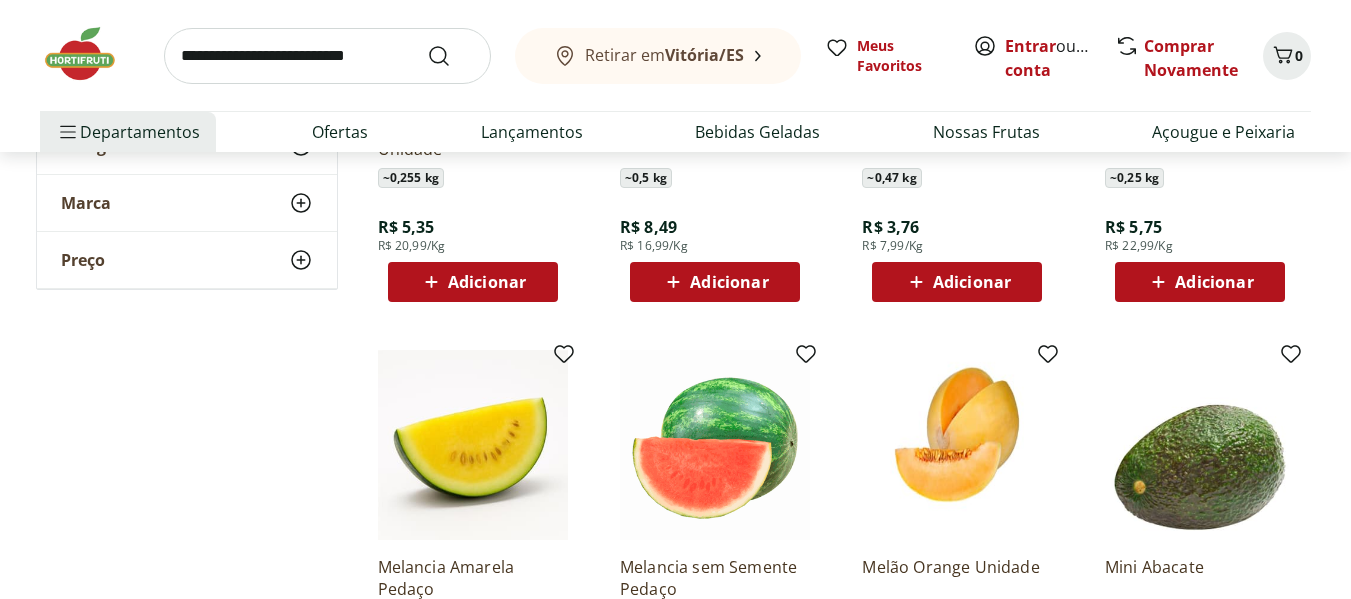 scroll, scrollTop: 7700, scrollLeft: 0, axis: vertical 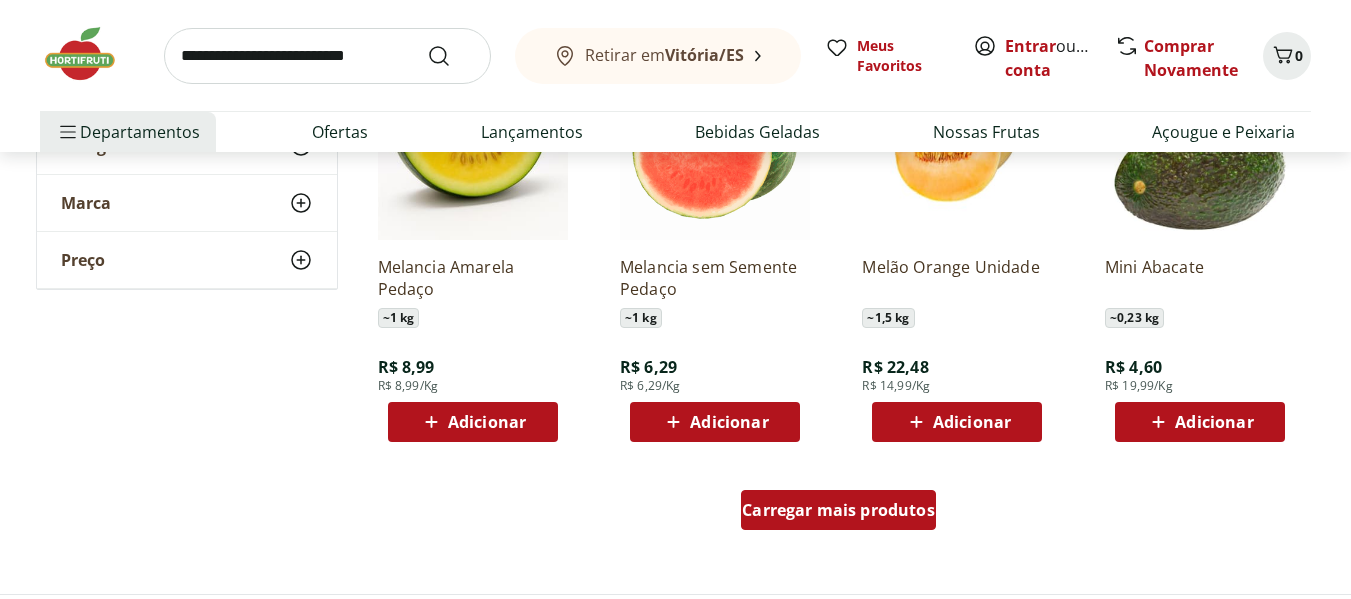 click on "Carregar mais produtos" at bounding box center (838, 510) 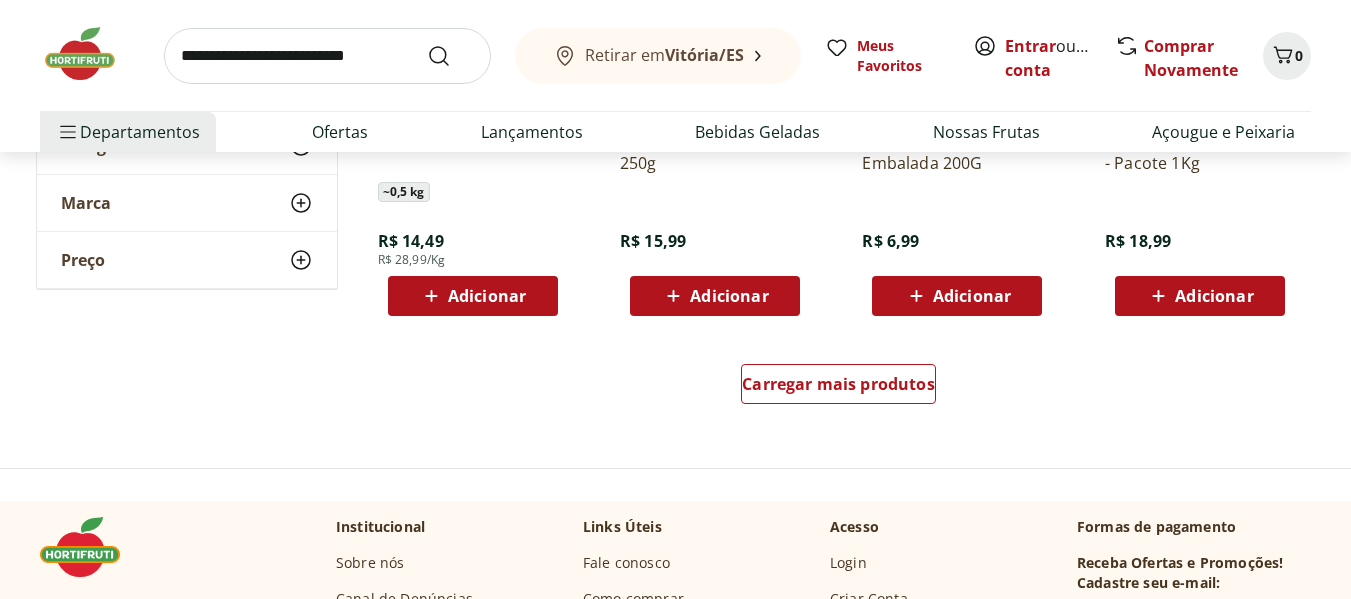 scroll, scrollTop: 9200, scrollLeft: 0, axis: vertical 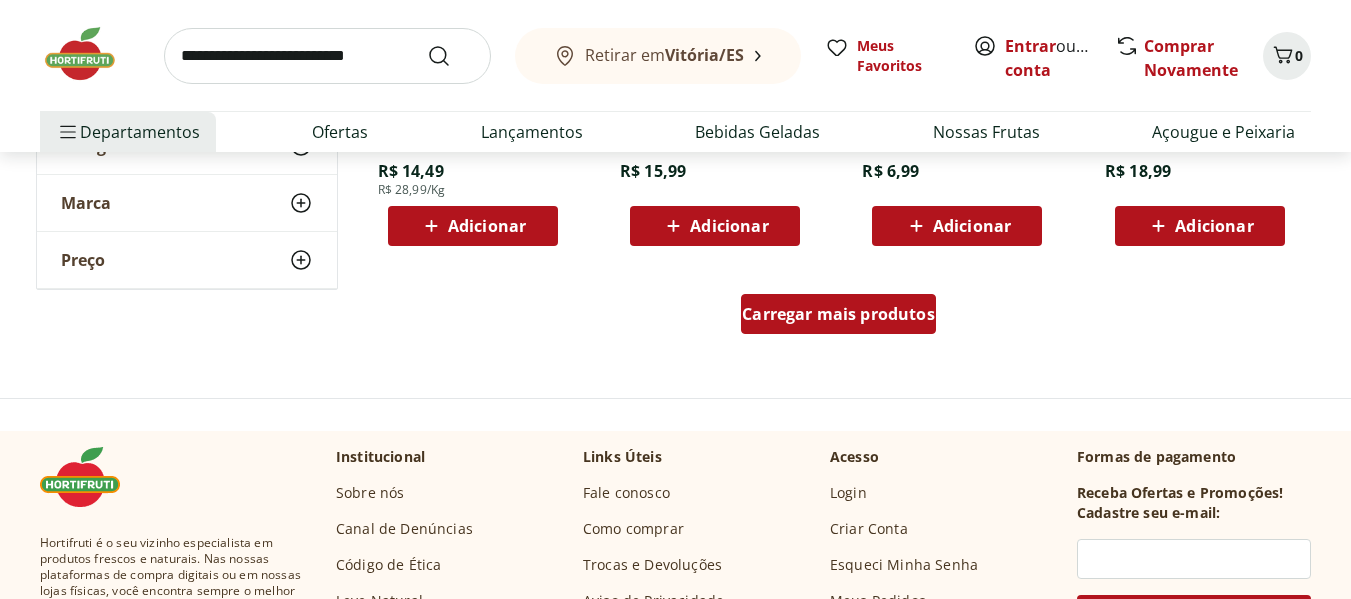 click on "Carregar mais produtos" at bounding box center (838, 314) 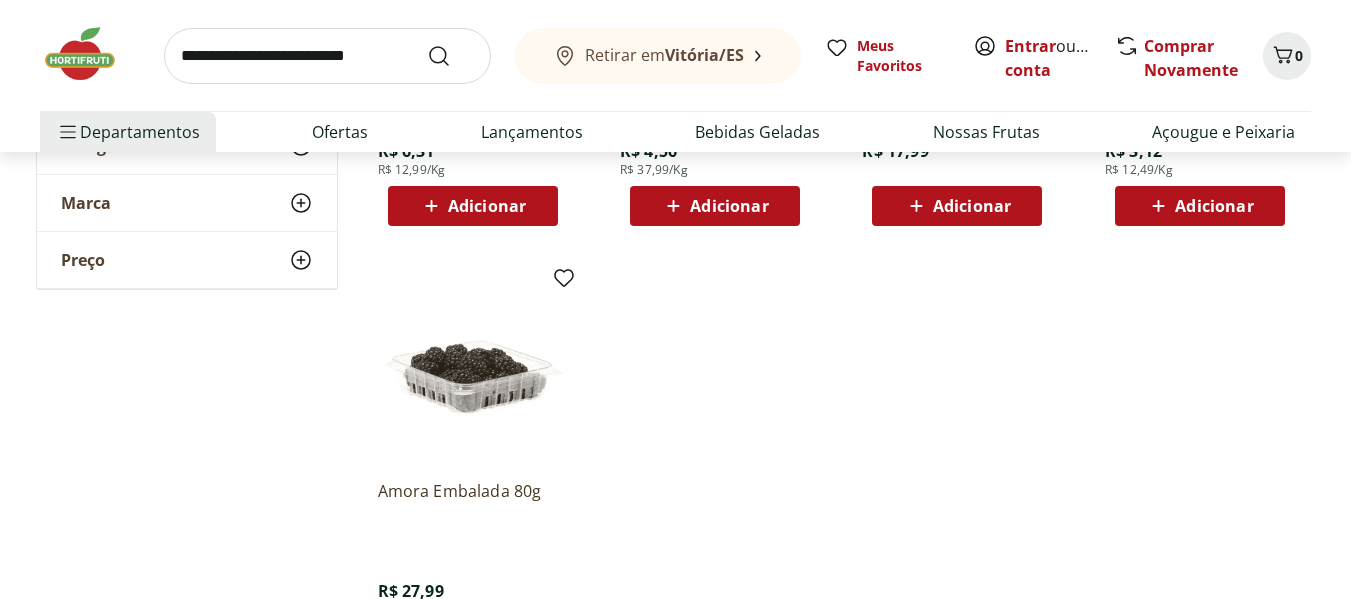 scroll, scrollTop: 10100, scrollLeft: 0, axis: vertical 